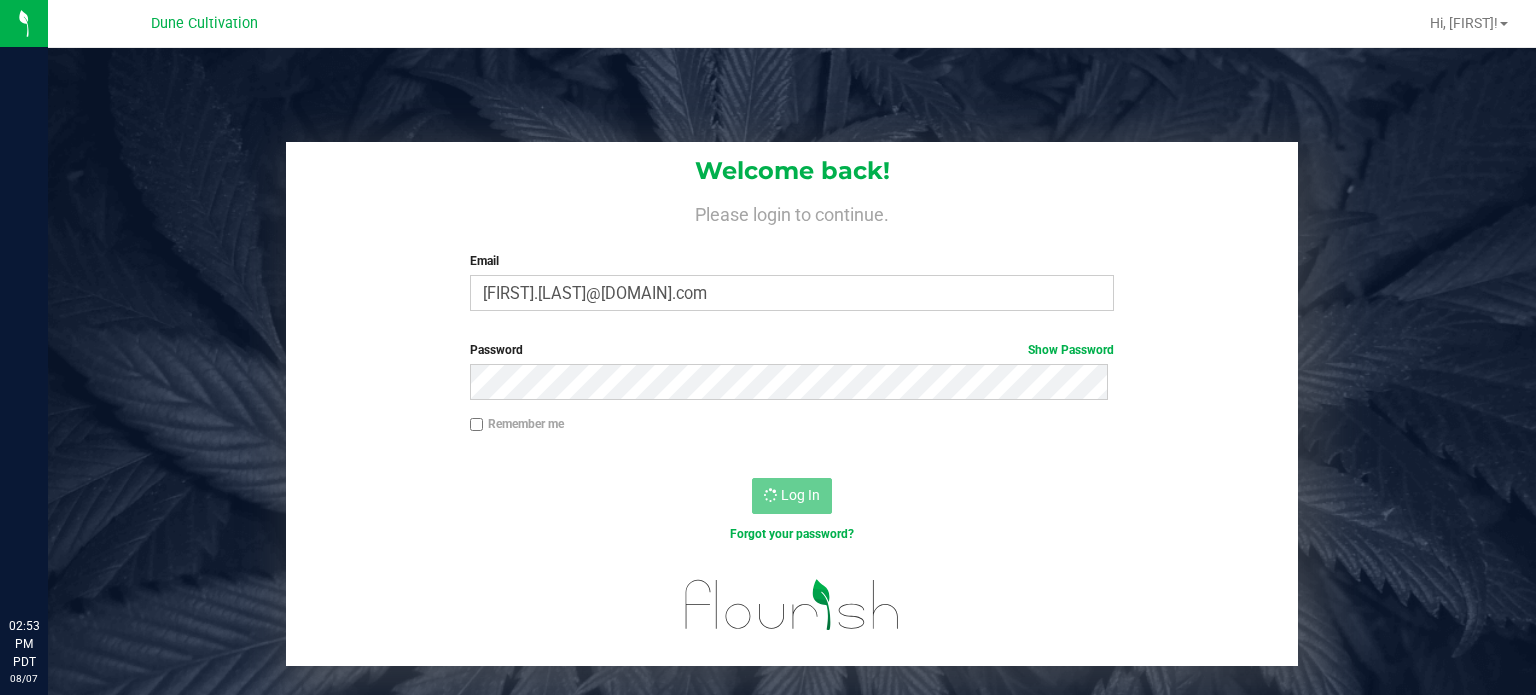 scroll, scrollTop: 0, scrollLeft: 0, axis: both 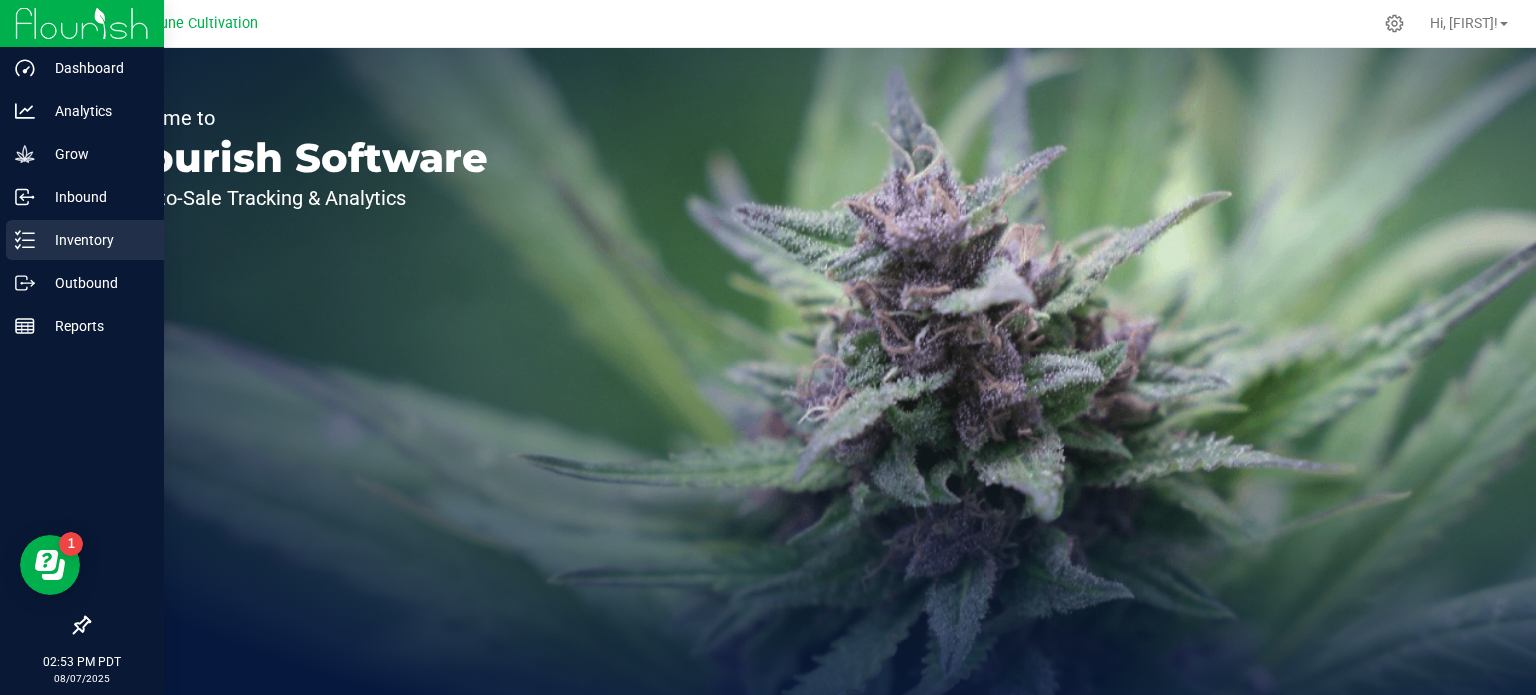 click on "Inventory" at bounding box center [95, 240] 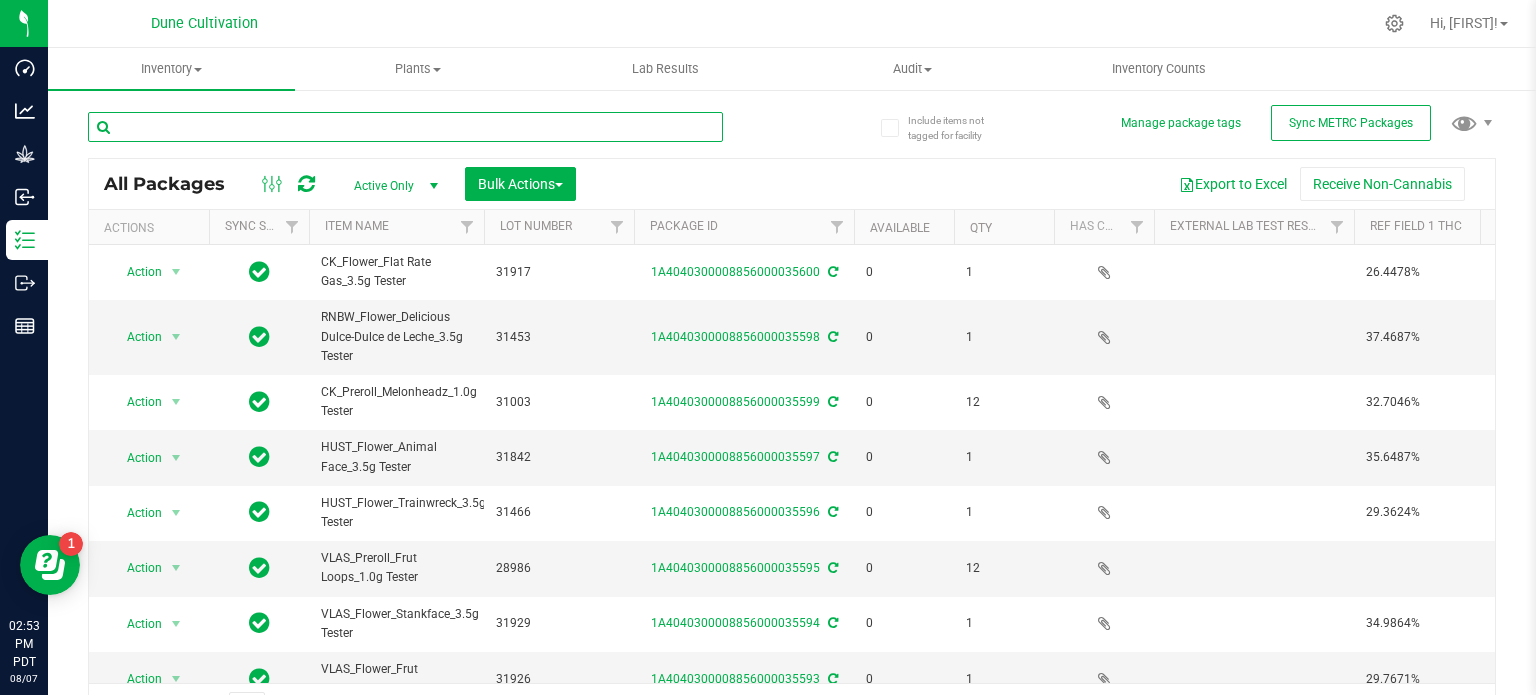 click at bounding box center [405, 127] 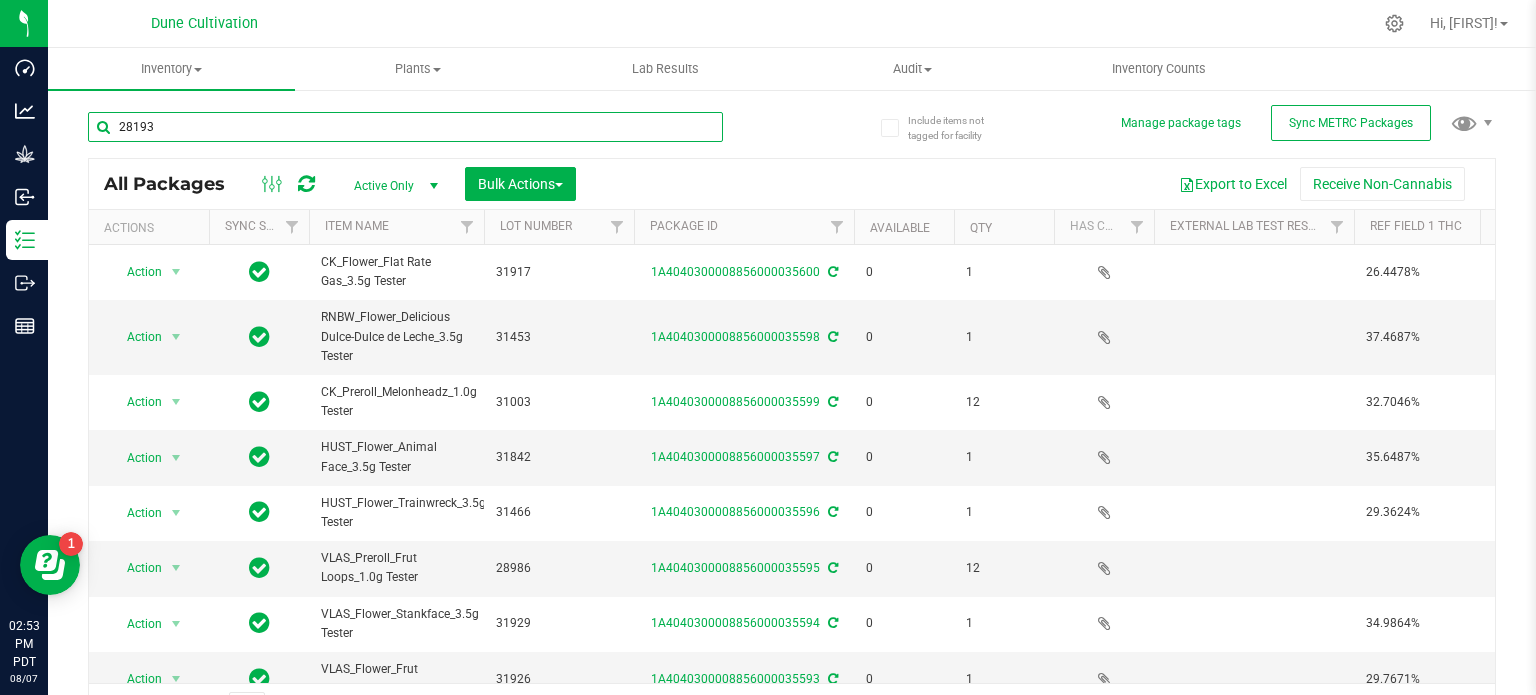 type on "28193" 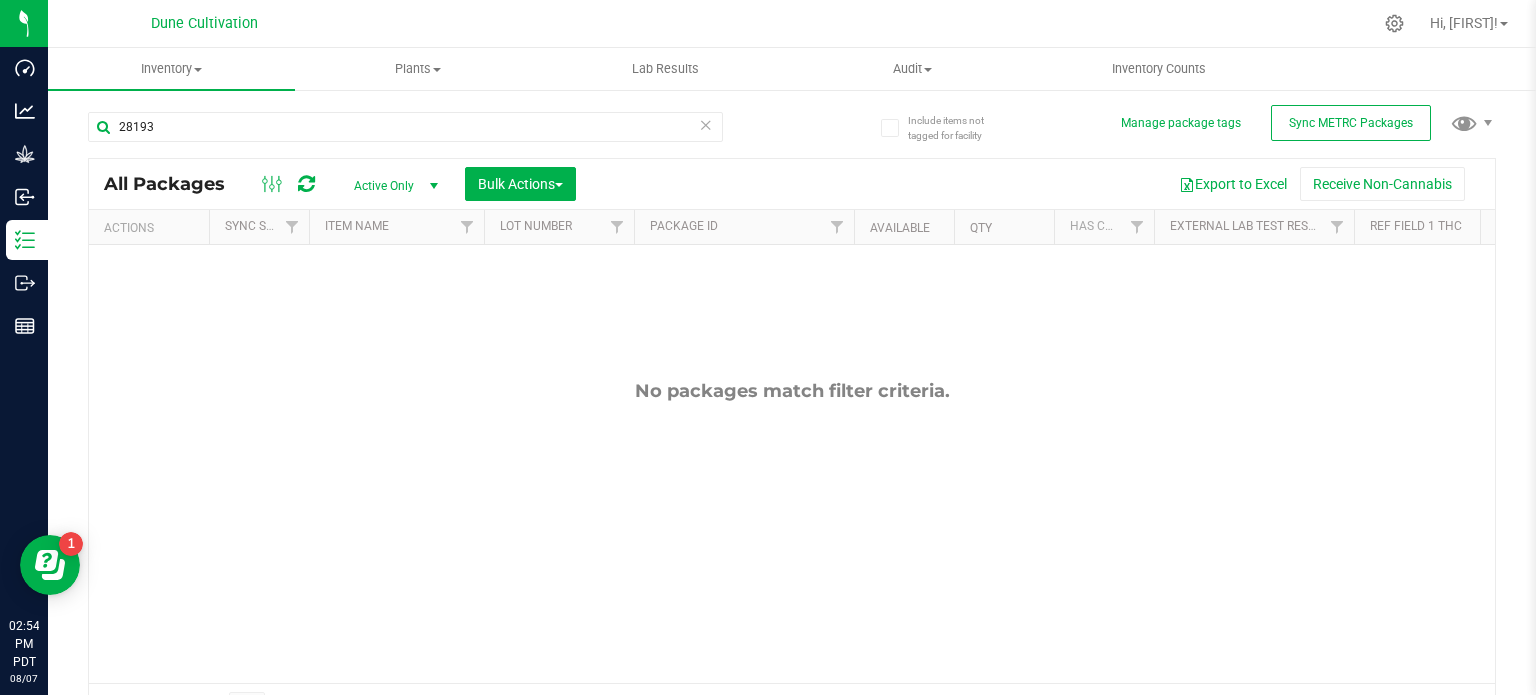 click on "Active Only" at bounding box center [392, 186] 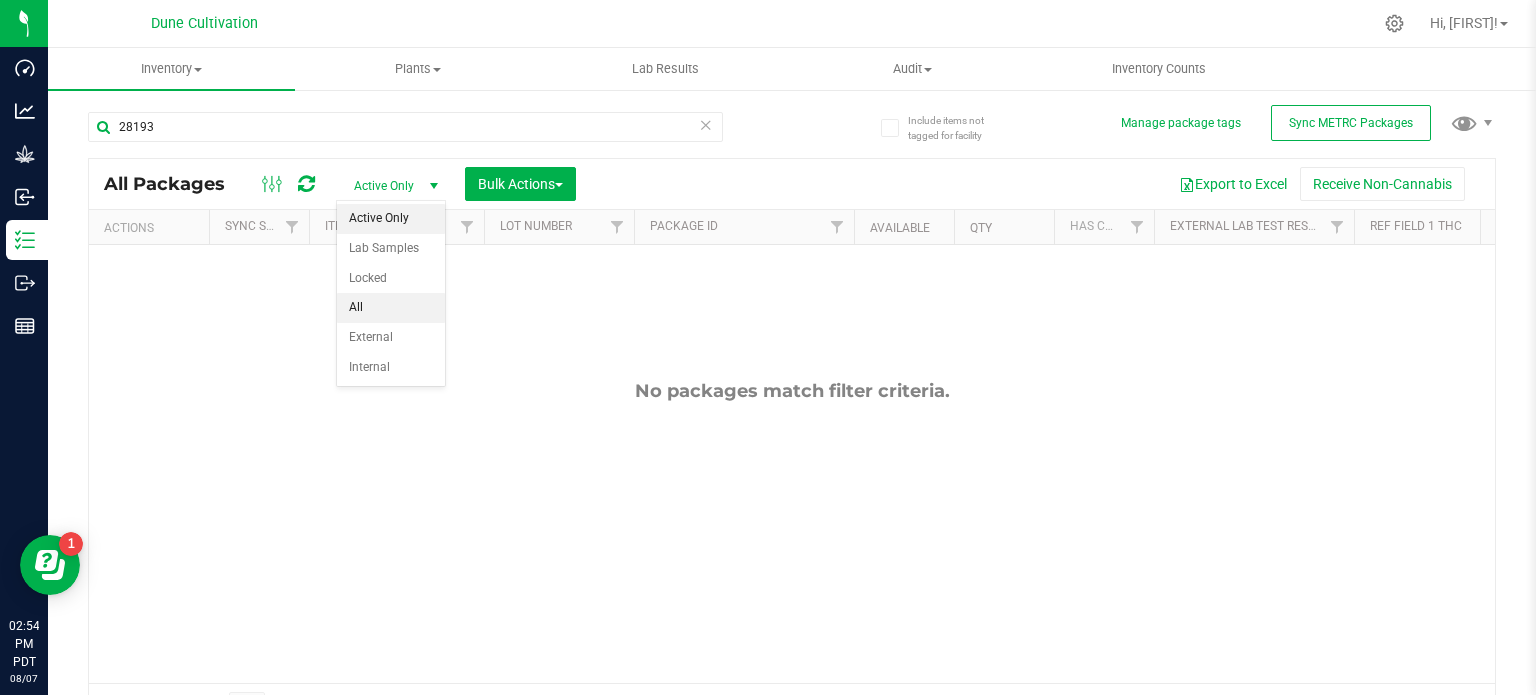 click on "All" at bounding box center (391, 308) 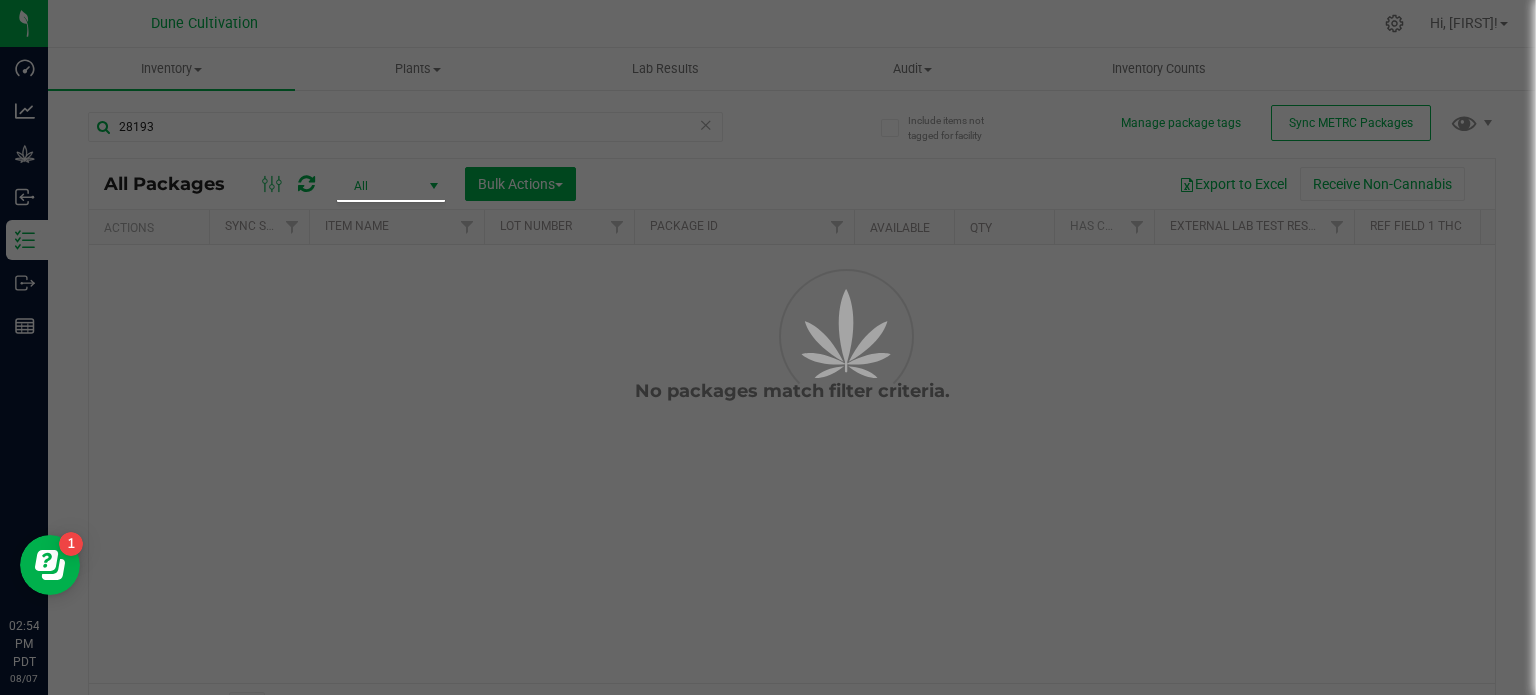 click on "Dashboard Analytics Grow Inbound Inventory Outbound Reports 02:54 PM [TIMEZONE] 08/07/[YEAR]  08/07   Dune Cultivation   Hi, [FIRST]!
Inventory
All packages
All inventory
Waste log
Create inventory
Plants" at bounding box center [768, 347] 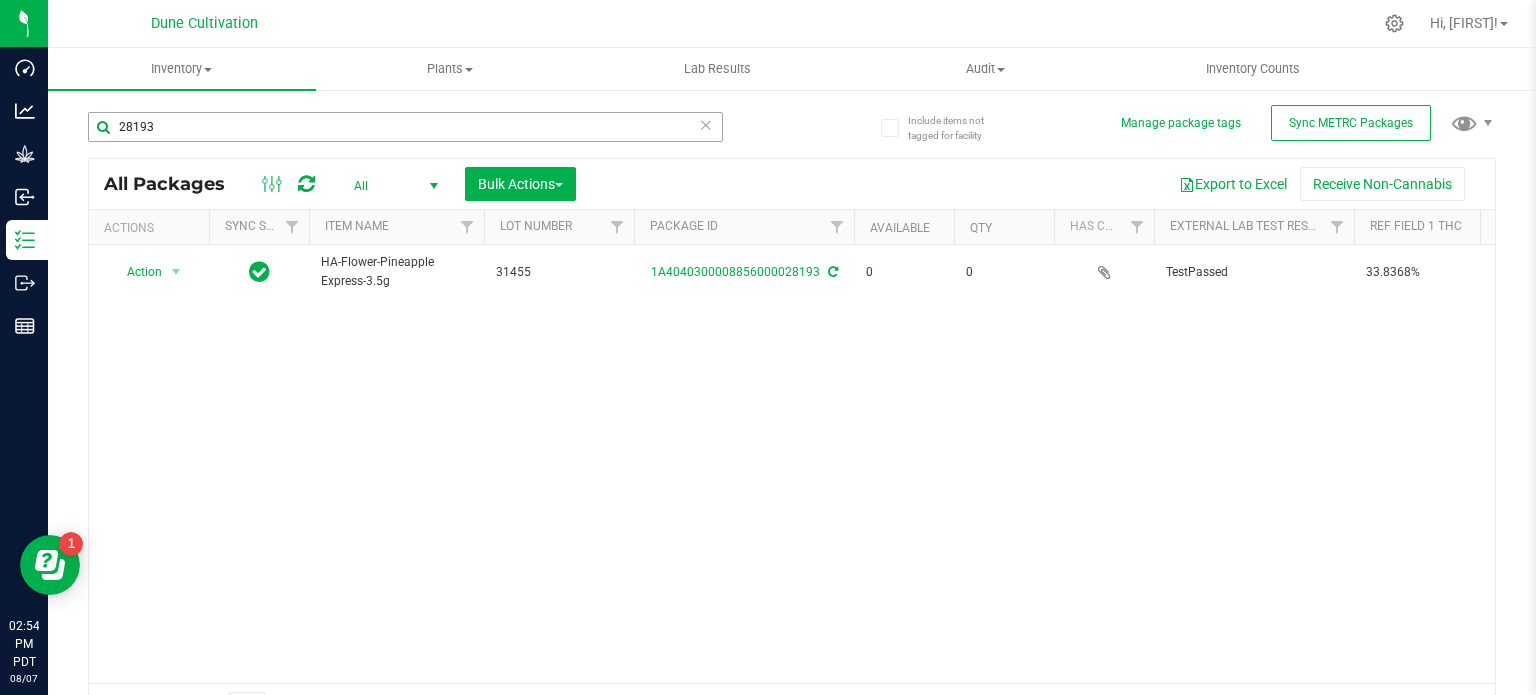 drag, startPoint x: 304, startPoint y: 147, endPoint x: 308, endPoint y: 135, distance: 12.649111 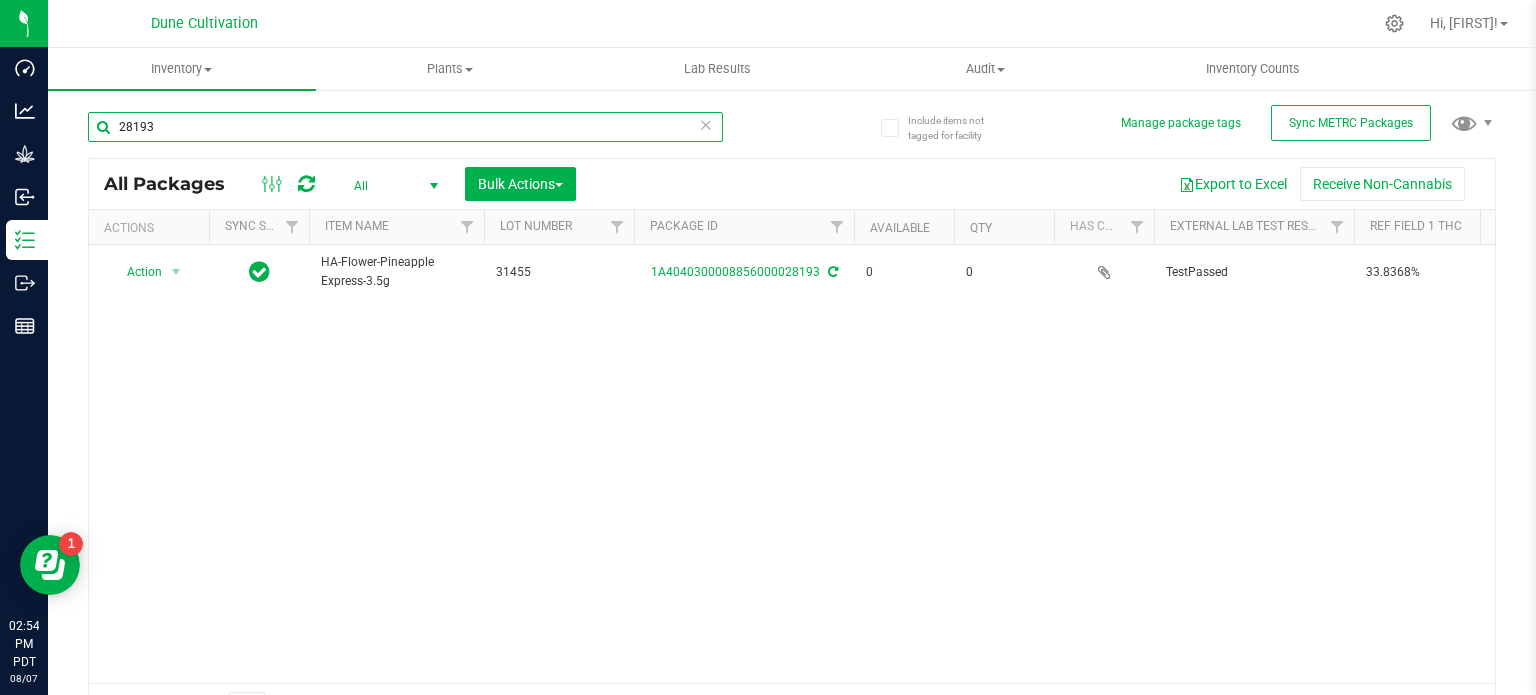 click on "28193" at bounding box center [405, 127] 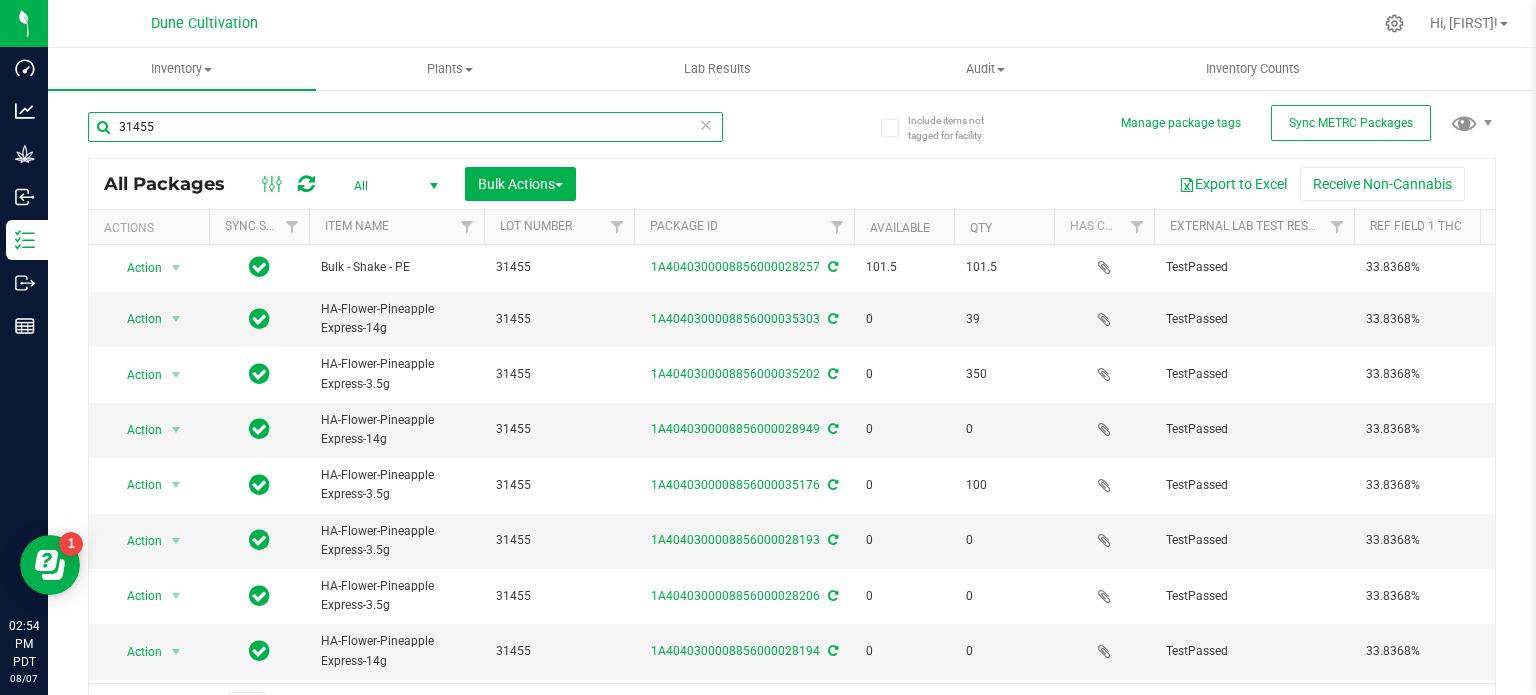 scroll, scrollTop: 101, scrollLeft: 0, axis: vertical 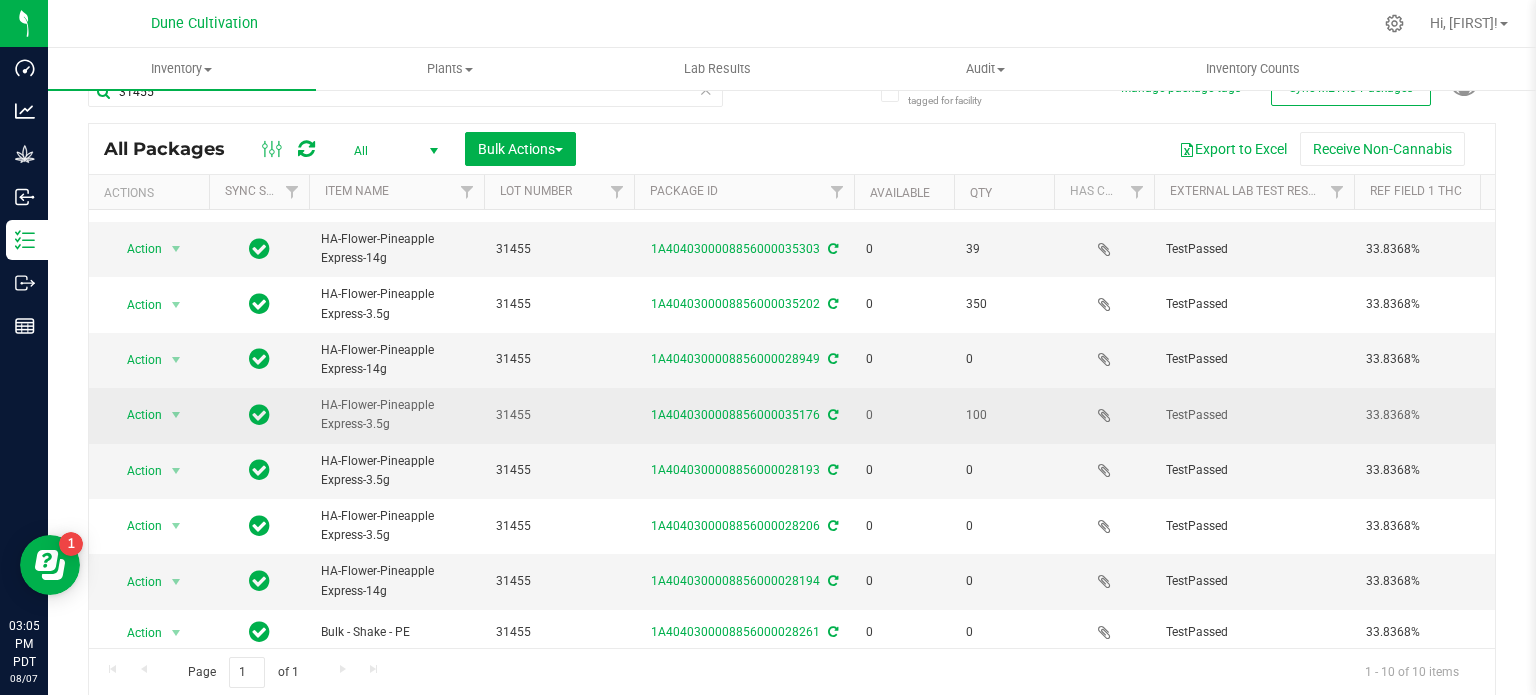 click on "31455" at bounding box center [559, 415] 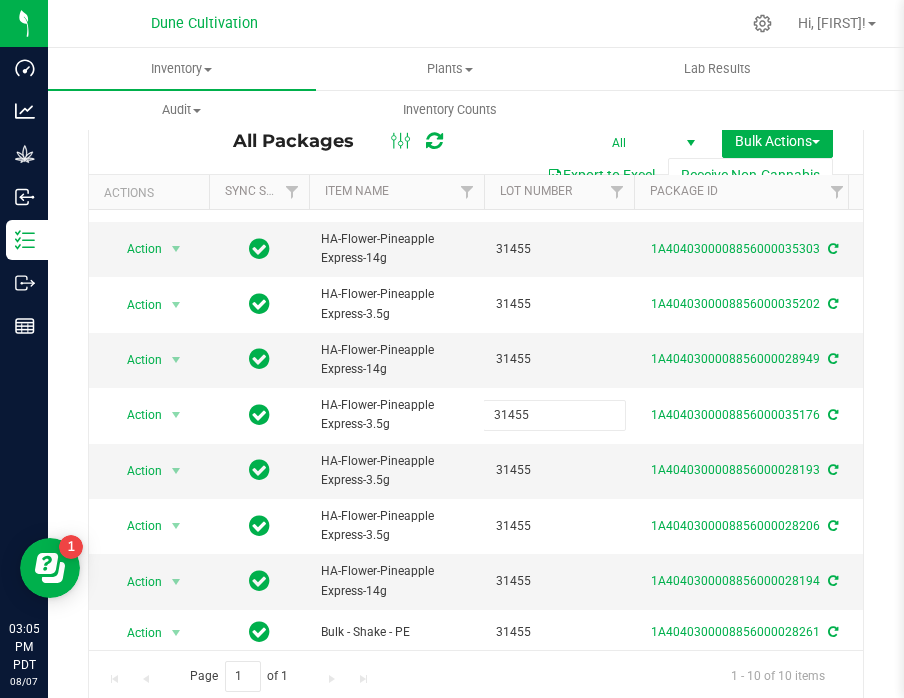scroll, scrollTop: 34, scrollLeft: 0, axis: vertical 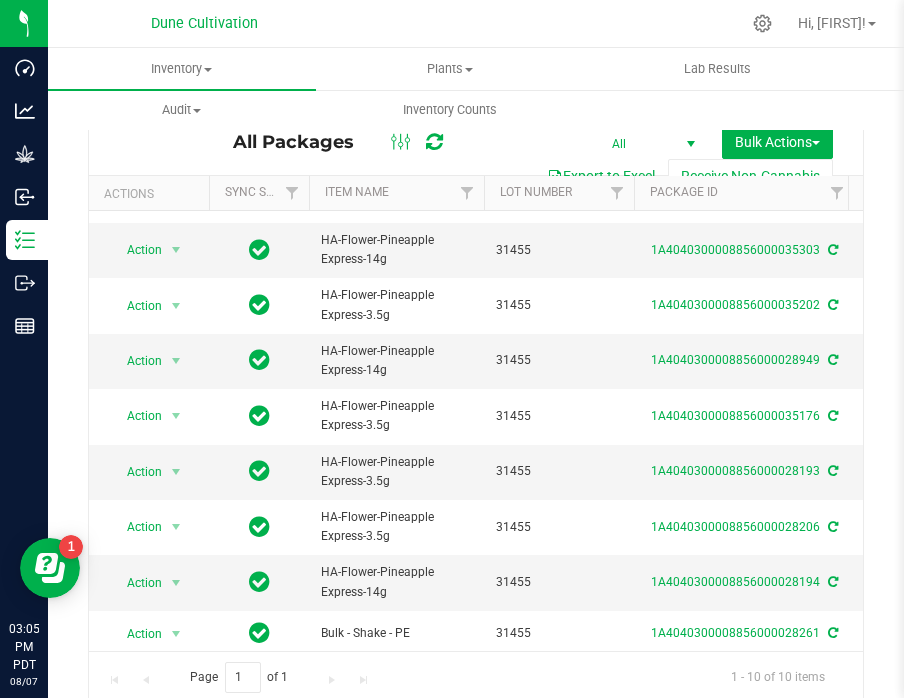 click on "All Packages
All Active Only Lab Samples Locked All External Internal
Bulk Actions
Add to manufacturing run
Add to outbound order
Combine packages
Combine packages (lot)" at bounding box center [476, 150] 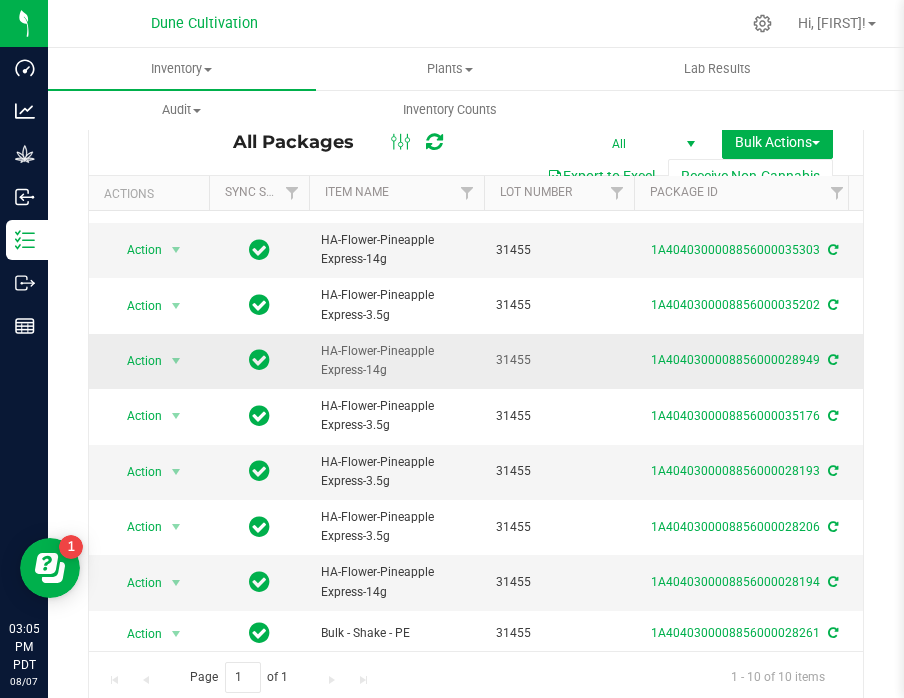 scroll, scrollTop: 35, scrollLeft: 62, axis: both 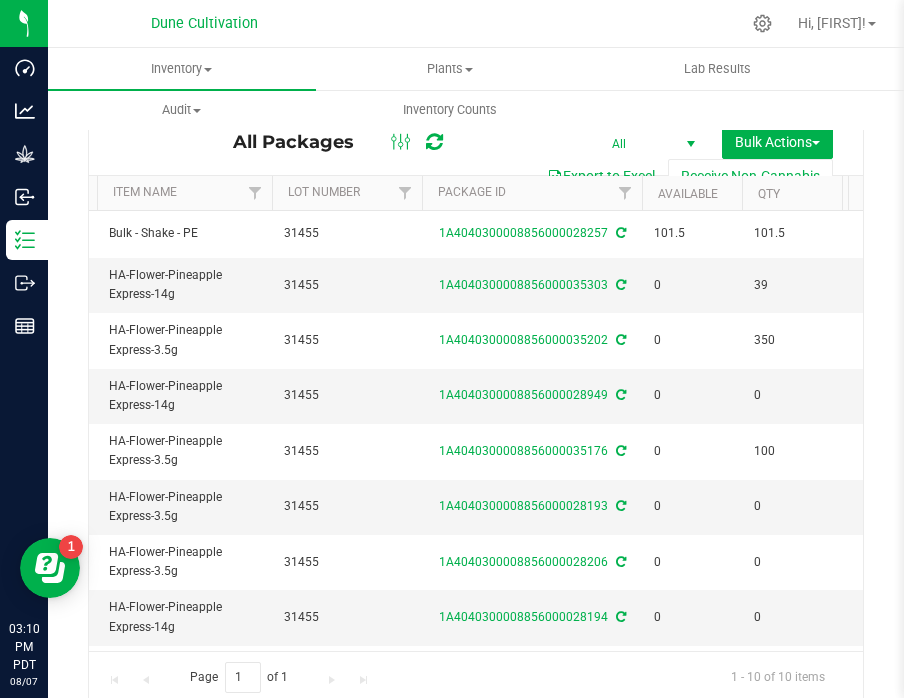 click on "Include items not tagged for facility
Manage package tags
Sync METRC Packages
31455
All Packages
All Active Only Lab Samples Locked All External Internal
Bulk Actions" at bounding box center (476, 359) 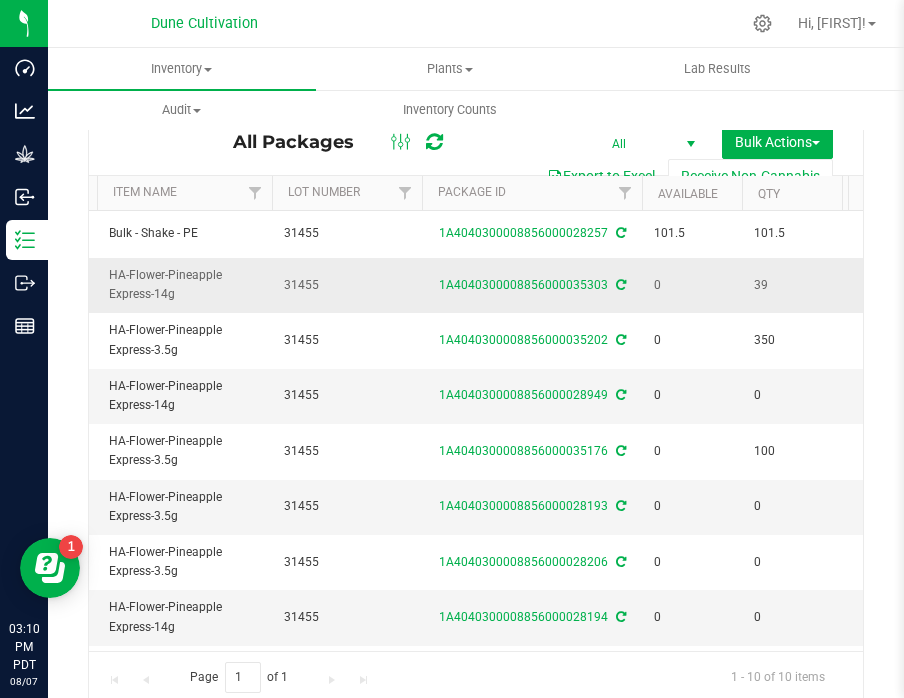 scroll, scrollTop: 0, scrollLeft: 0, axis: both 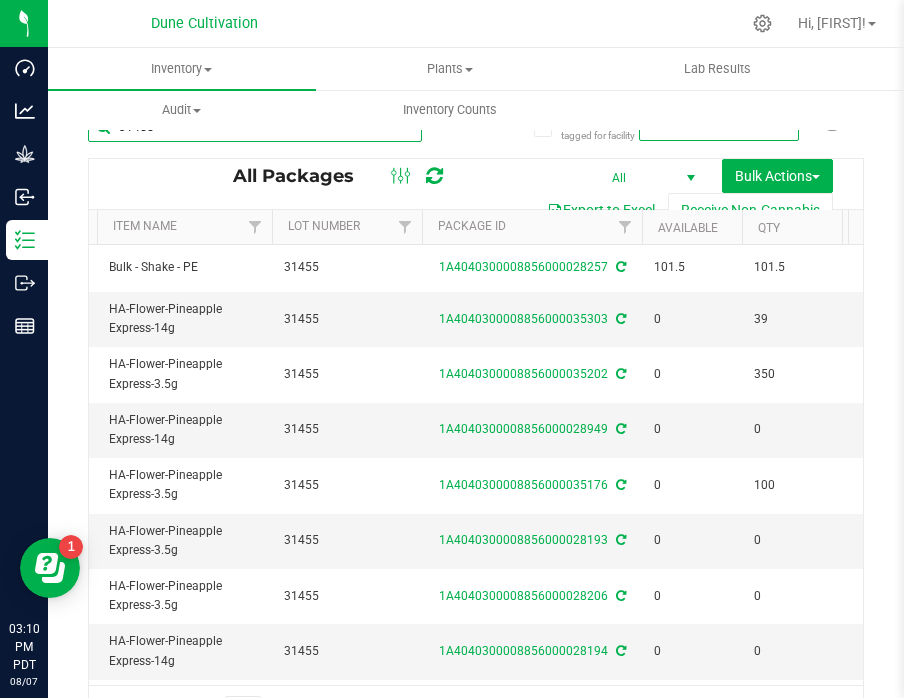 click on "31455" at bounding box center (255, 127) 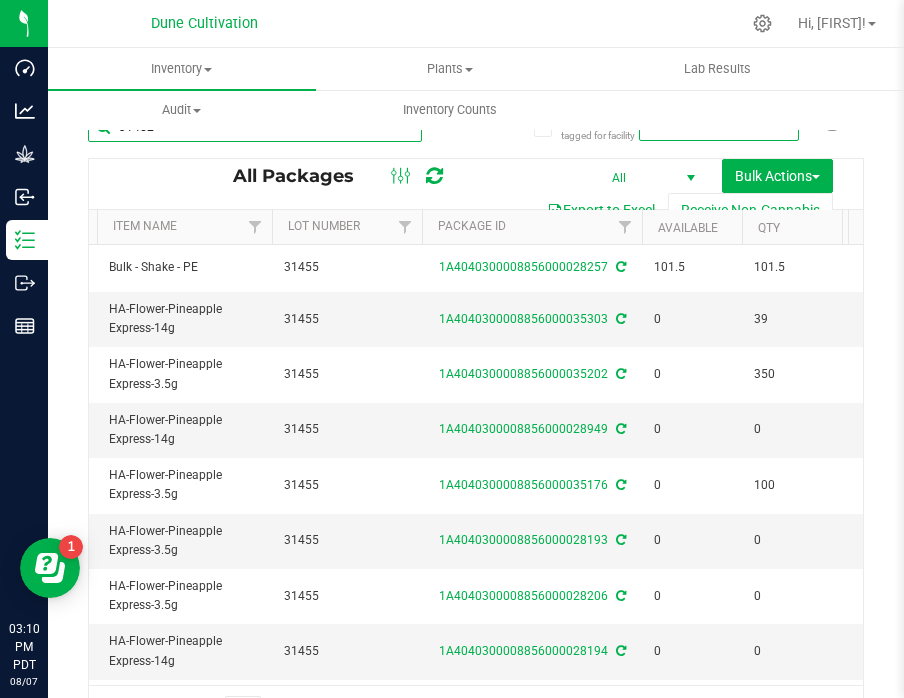 type on "31452" 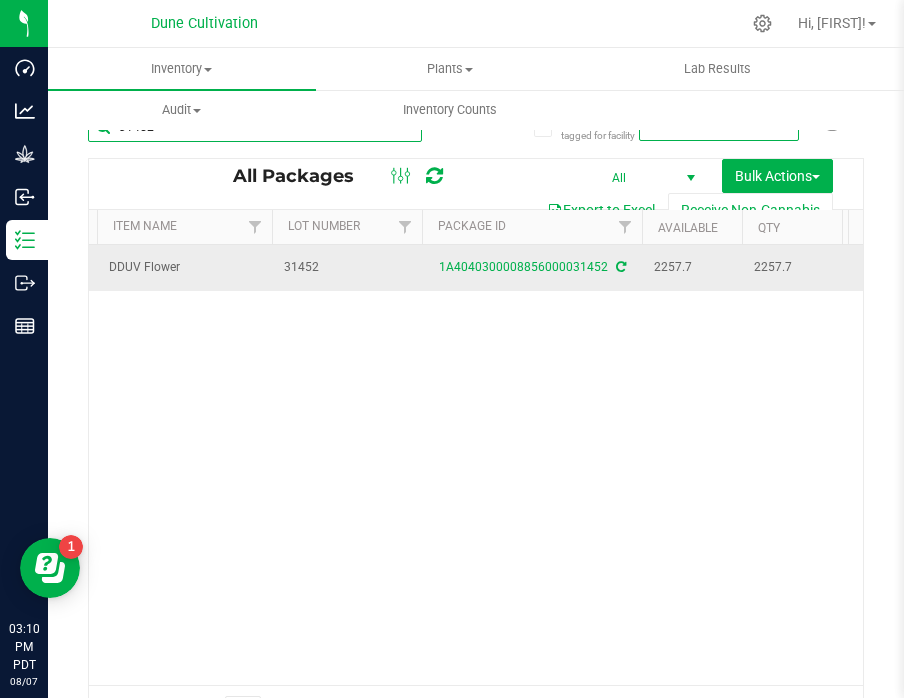 scroll, scrollTop: 0, scrollLeft: 0, axis: both 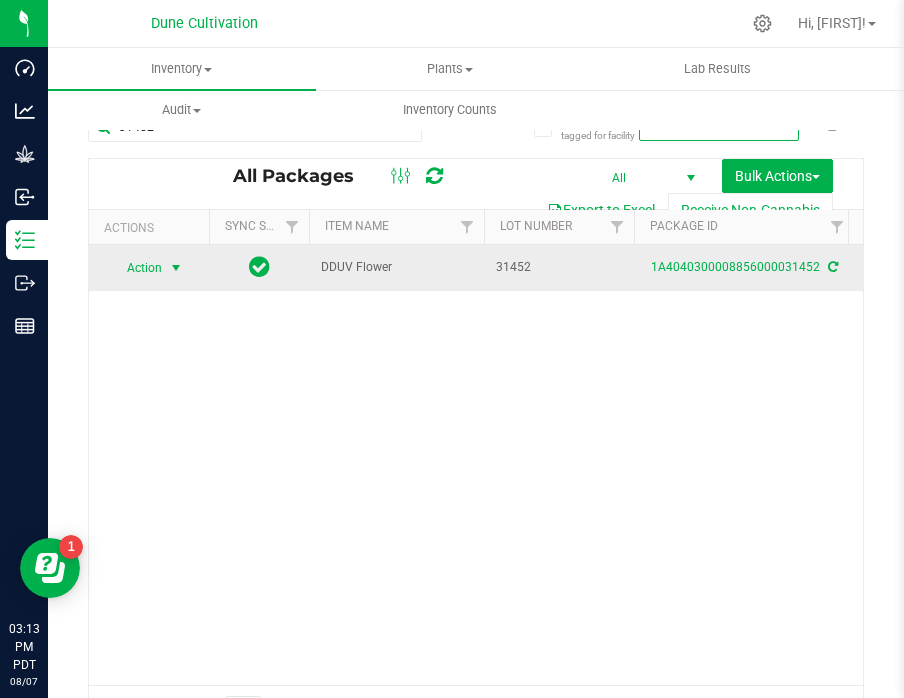 click at bounding box center [176, 268] 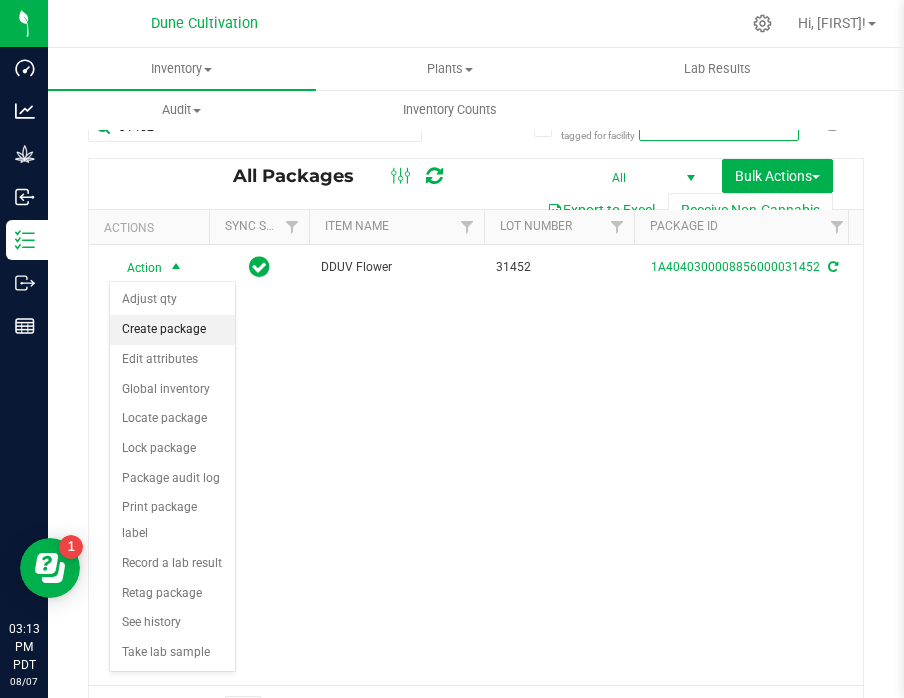 click on "Create package" at bounding box center (172, 330) 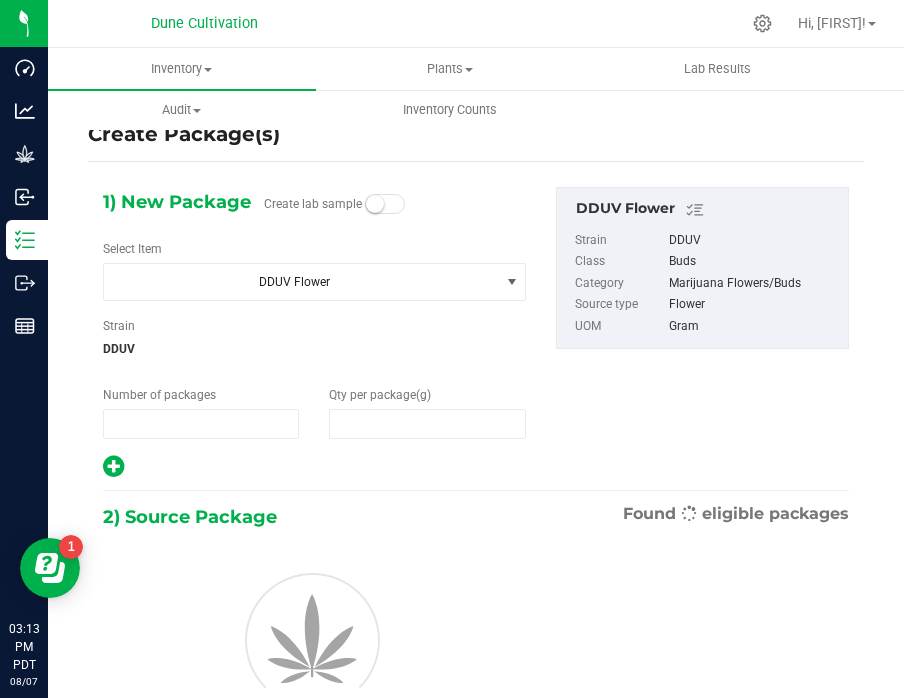 type on "1" 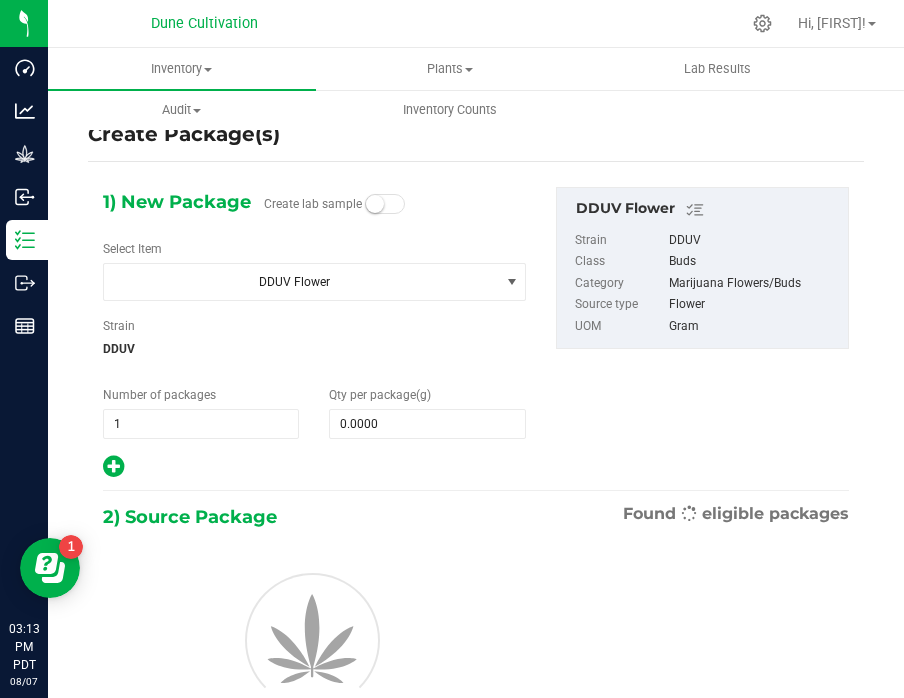 scroll, scrollTop: 0, scrollLeft: 0, axis: both 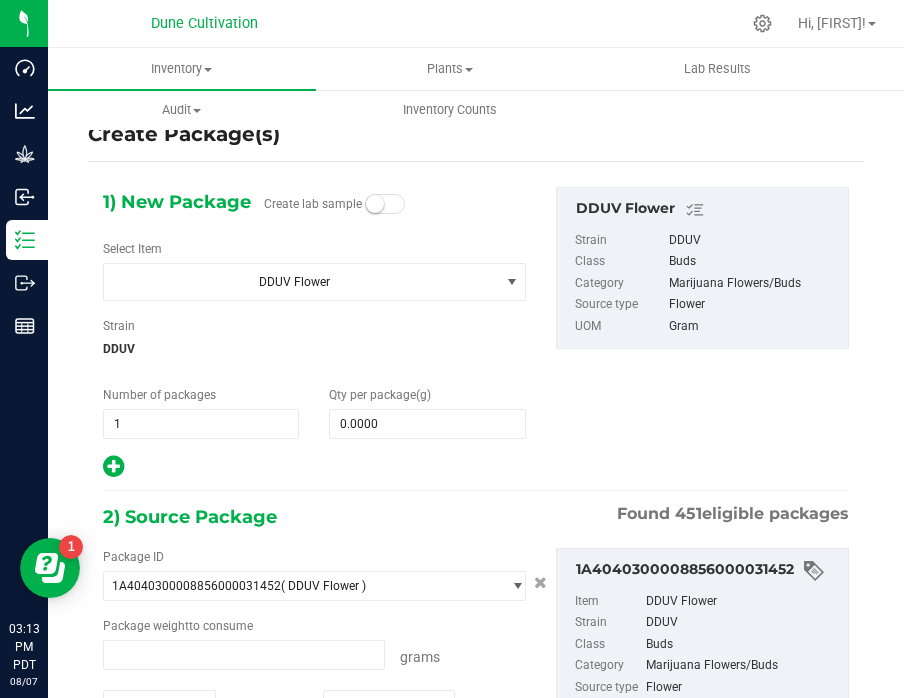 type on "0.0000 g" 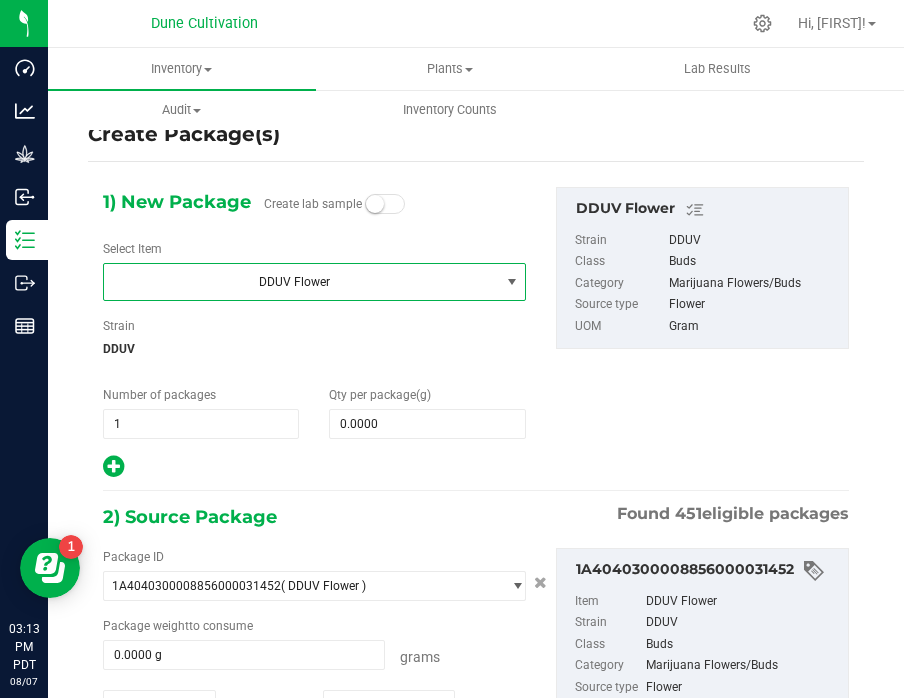 click on "DDUV Flower" at bounding box center (294, 282) 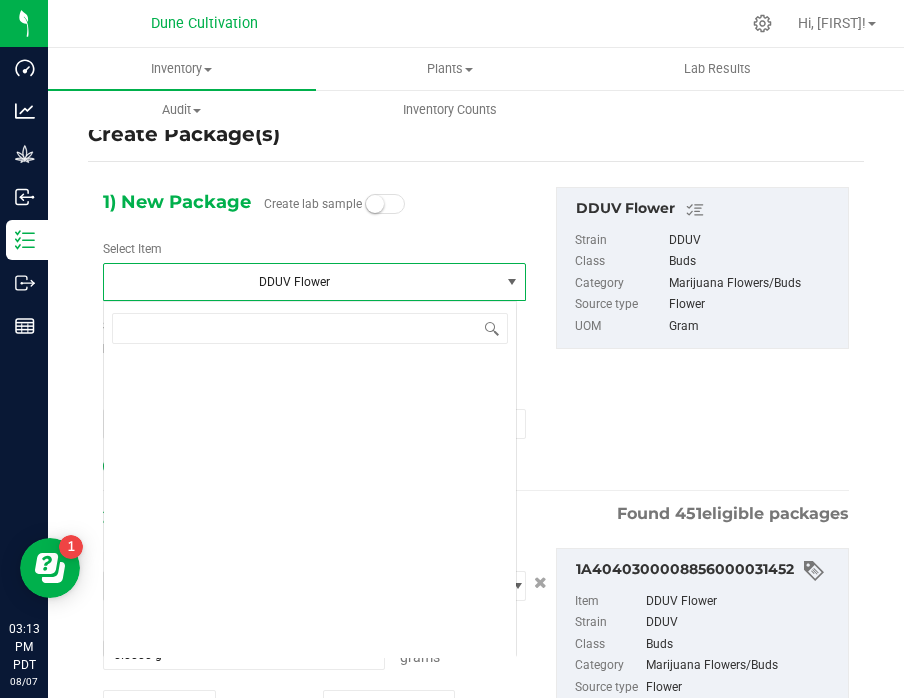 scroll, scrollTop: 15848, scrollLeft: 0, axis: vertical 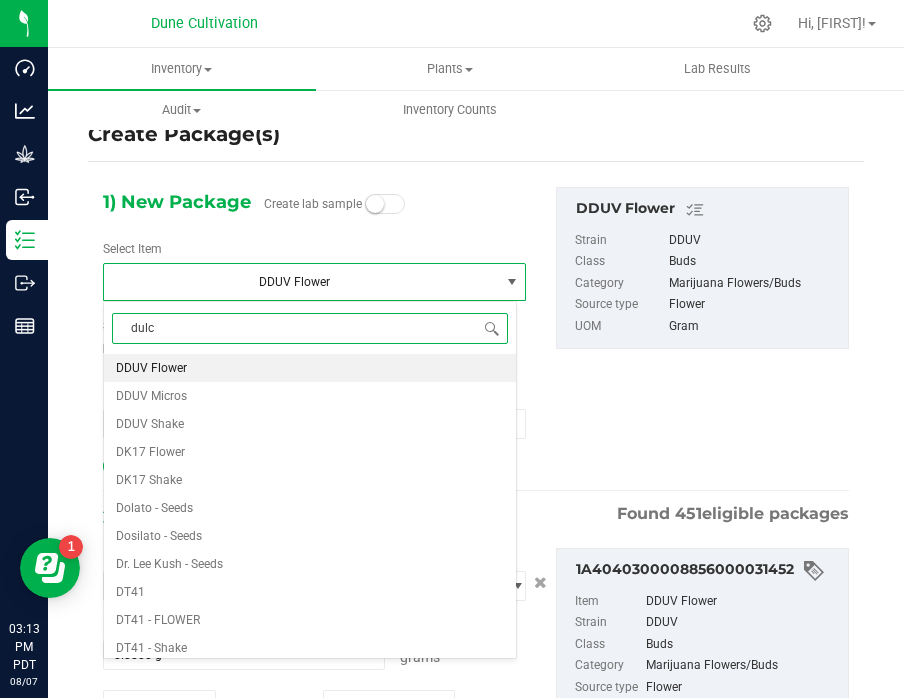 type on "dulce" 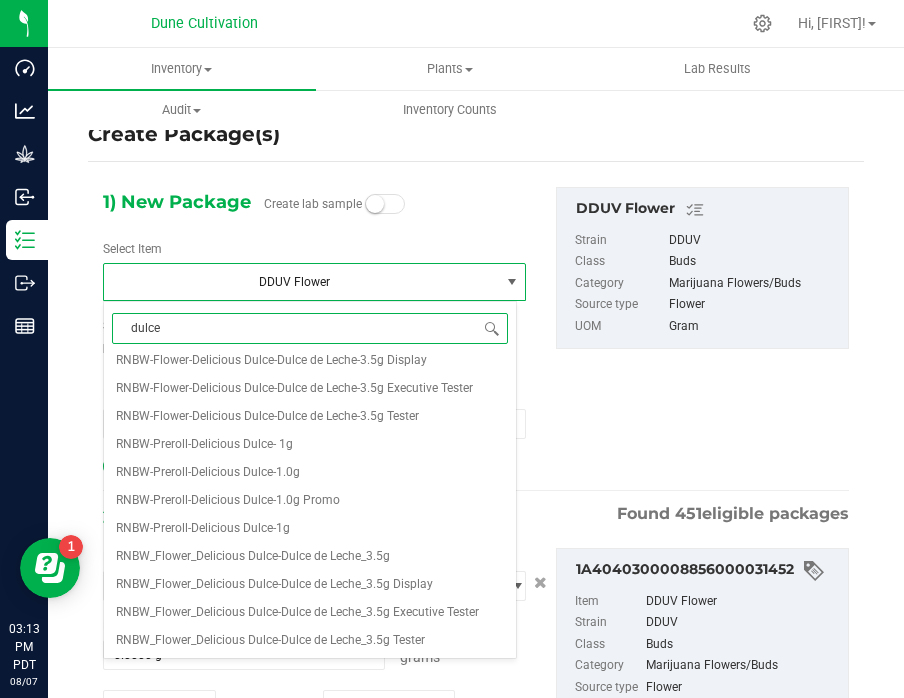 scroll, scrollTop: 0, scrollLeft: 0, axis: both 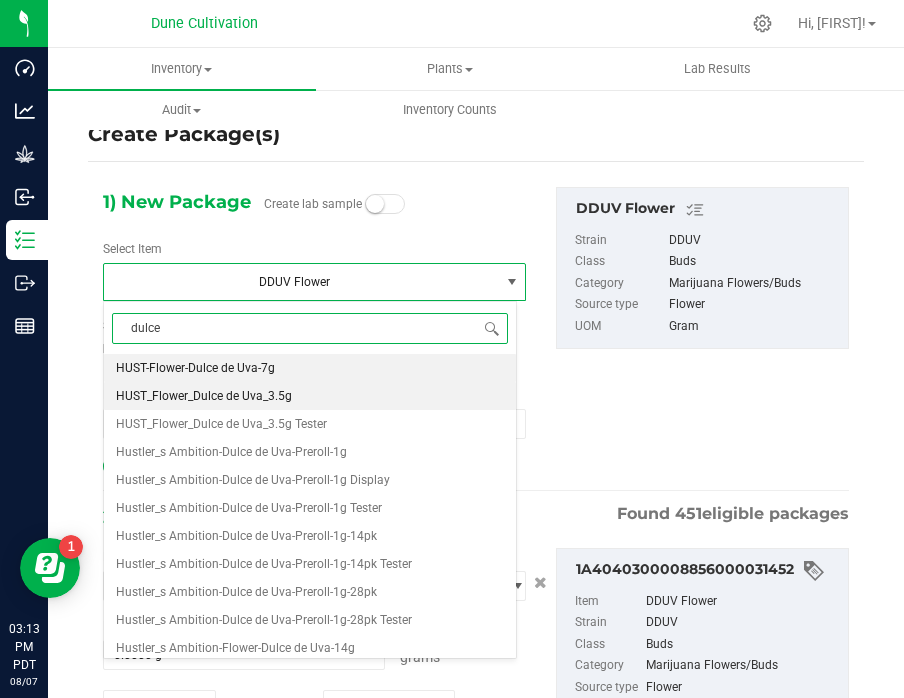 click on "HUST_Flower_Dulce de Uva_3.5g" at bounding box center (310, 396) 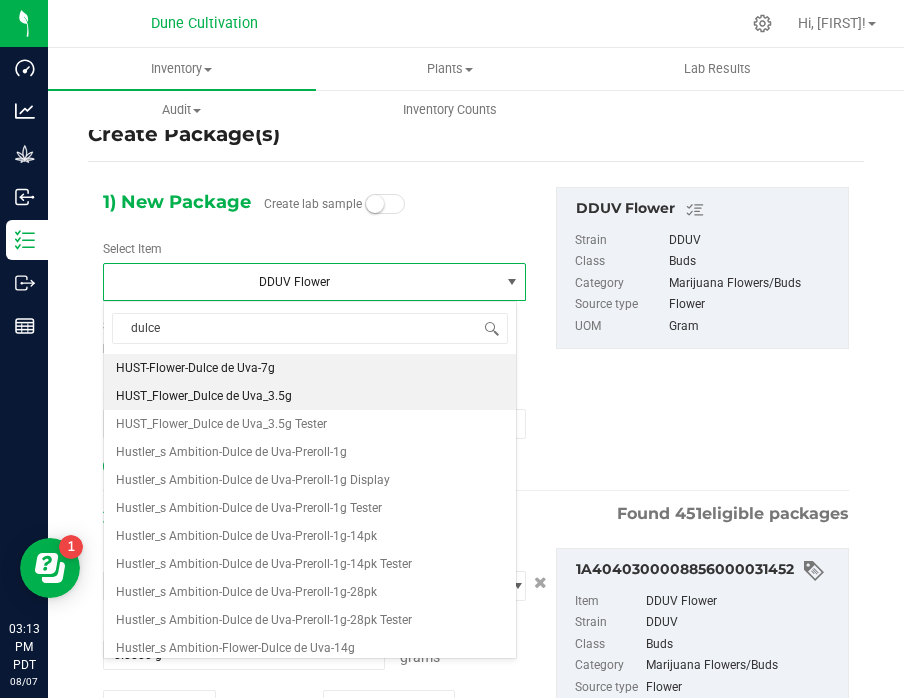 type 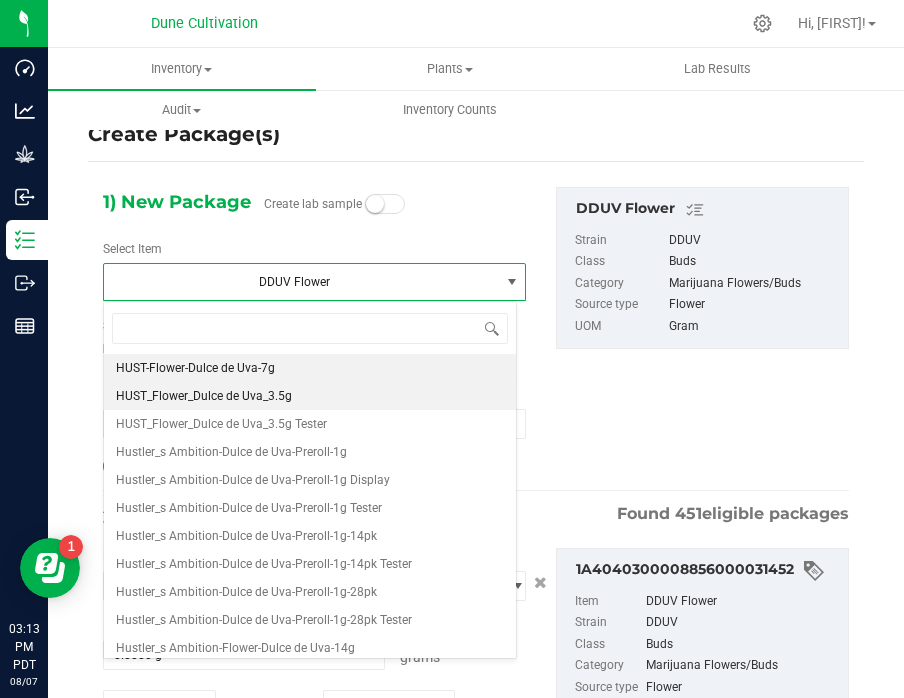 type on "0" 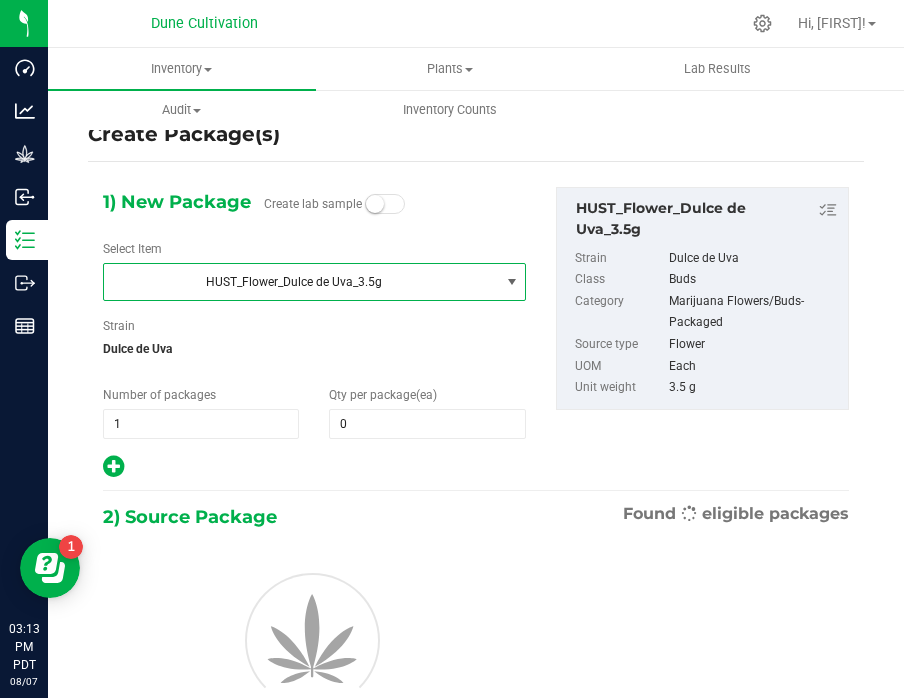 scroll, scrollTop: 0, scrollLeft: 0, axis: both 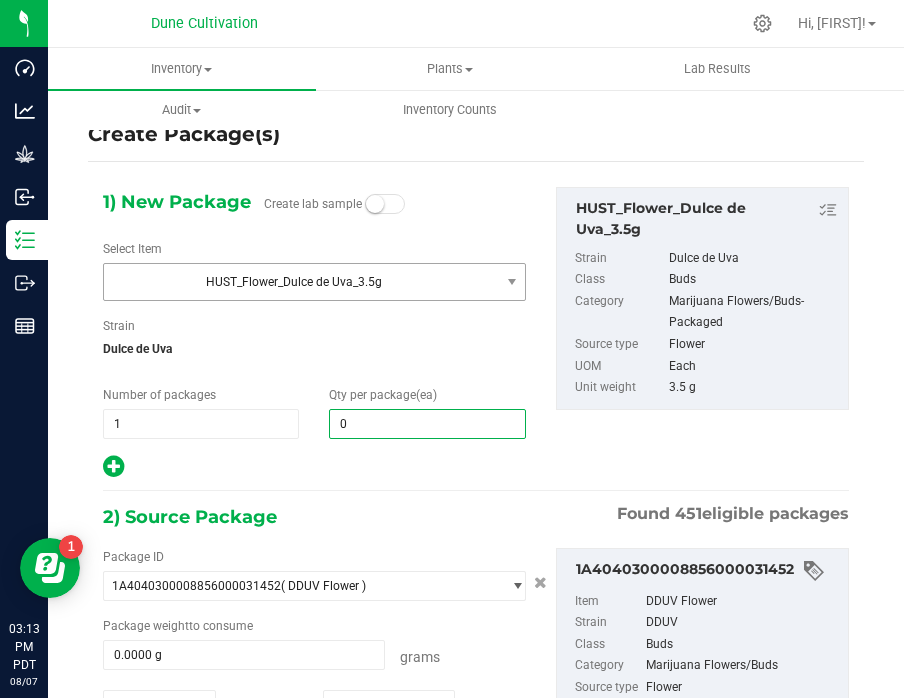 type 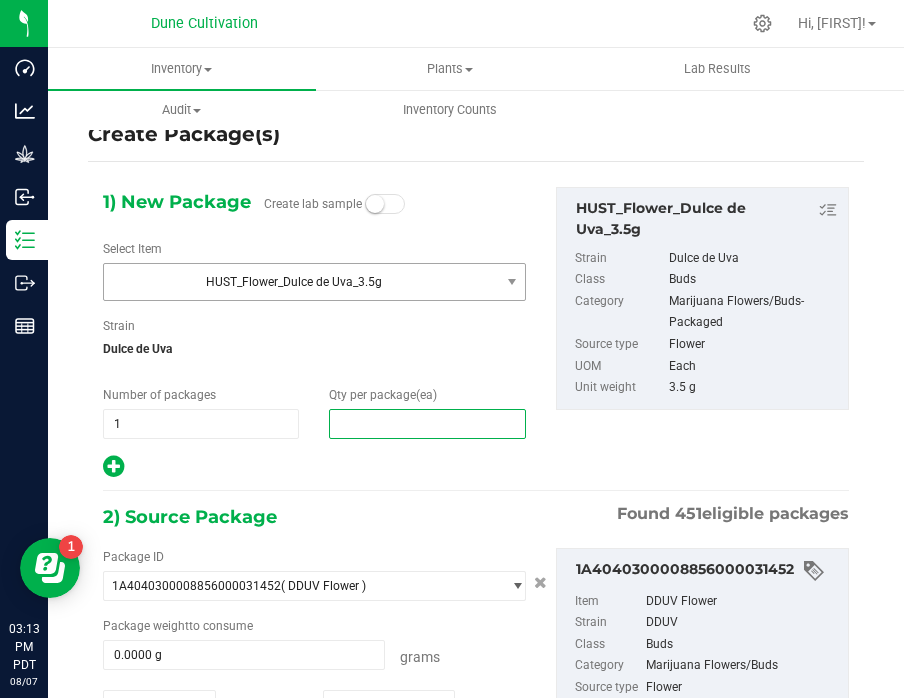 click at bounding box center [427, 424] 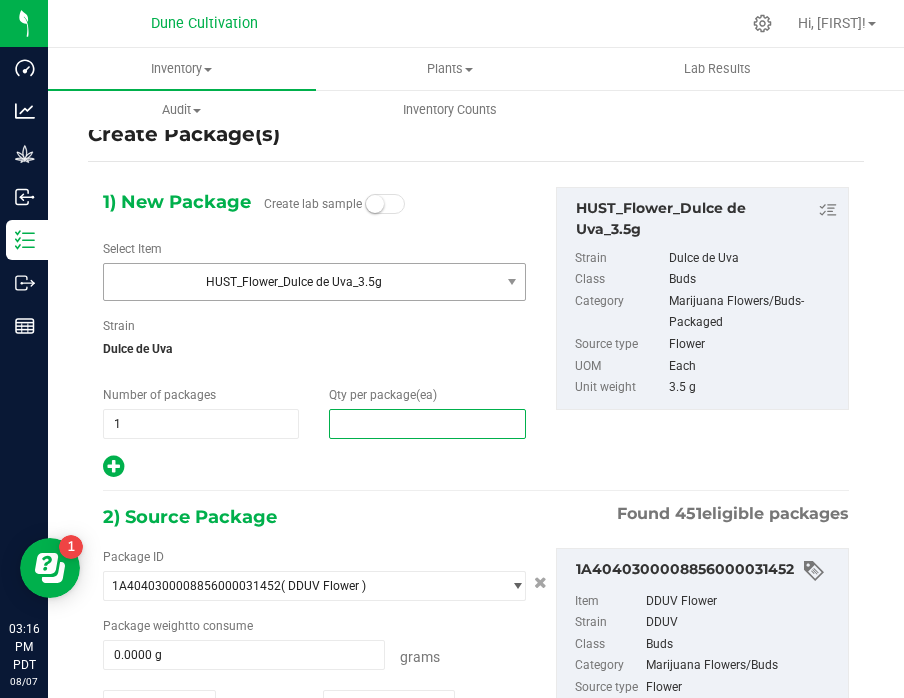 type on "0" 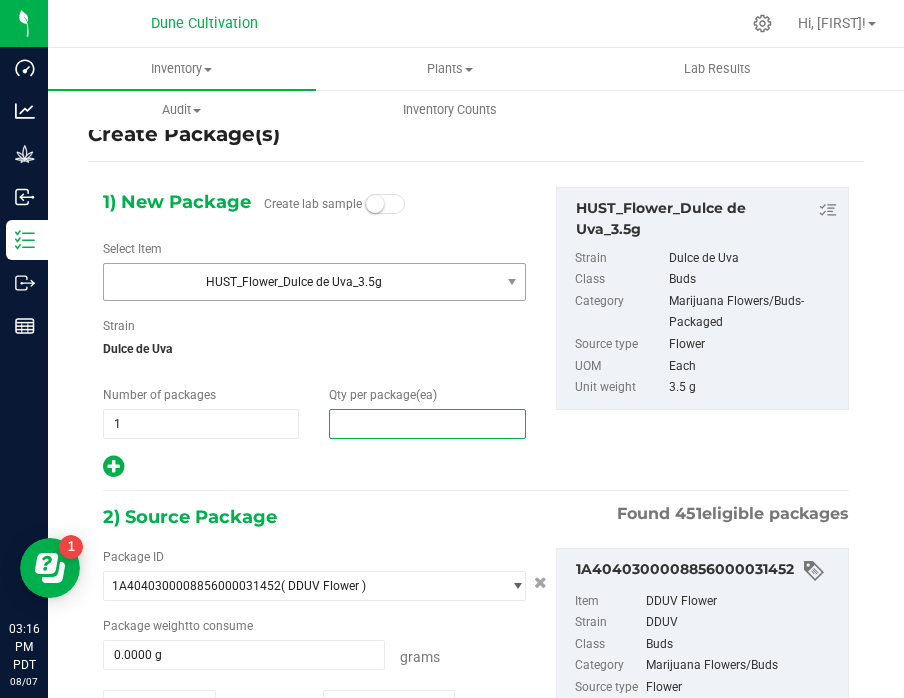 click at bounding box center (427, 424) 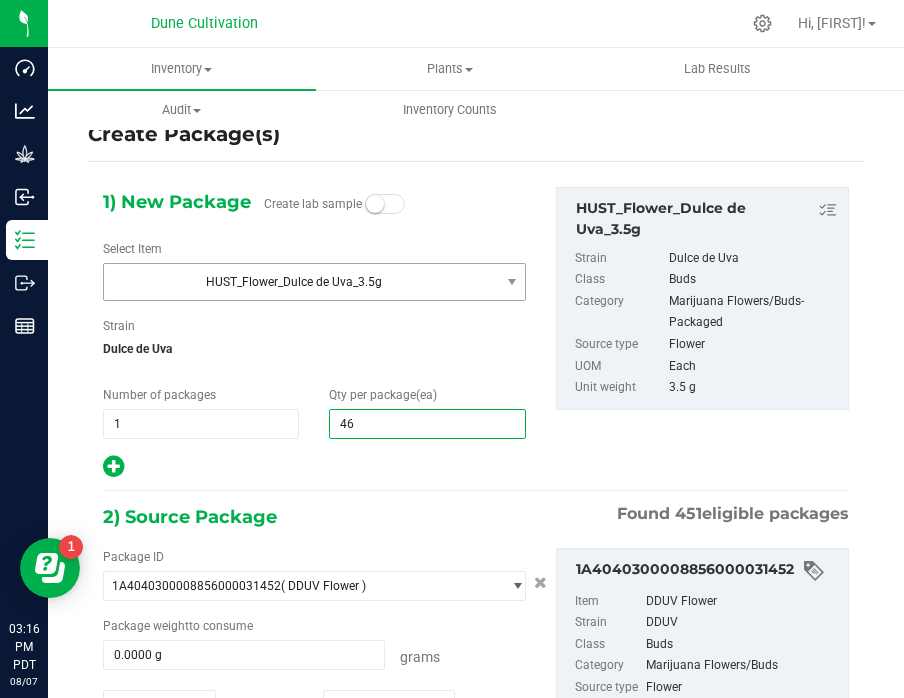 type on "468" 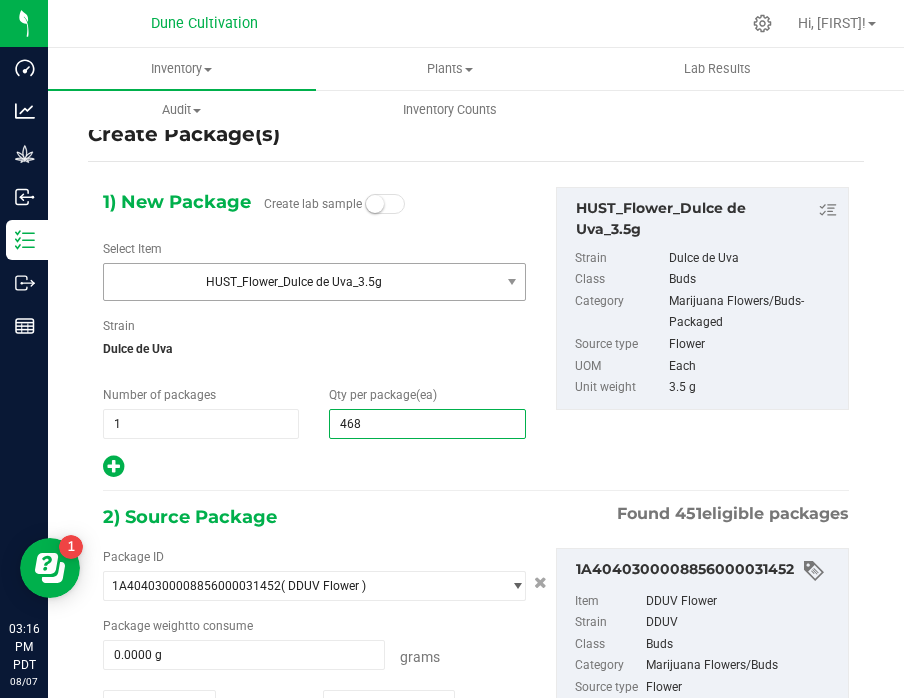 type on "468" 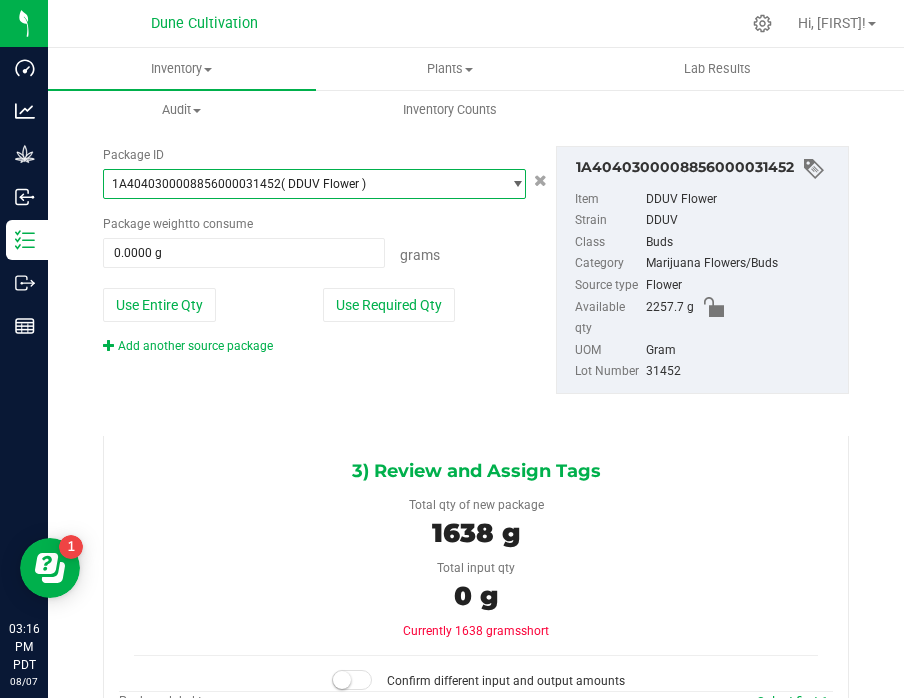 scroll, scrollTop: 404, scrollLeft: 0, axis: vertical 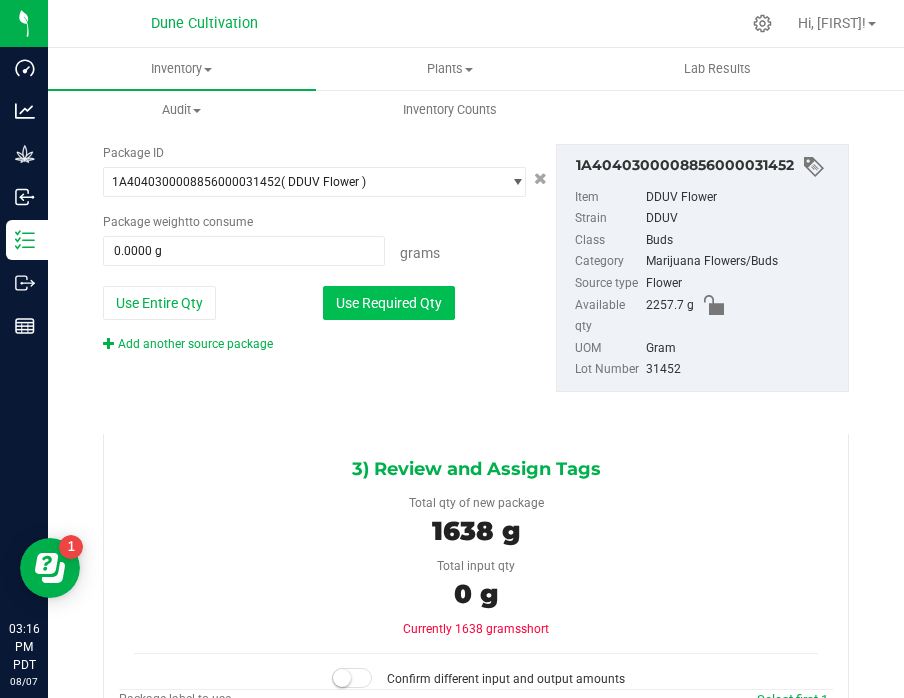 click on "Use Required Qty" at bounding box center (389, 303) 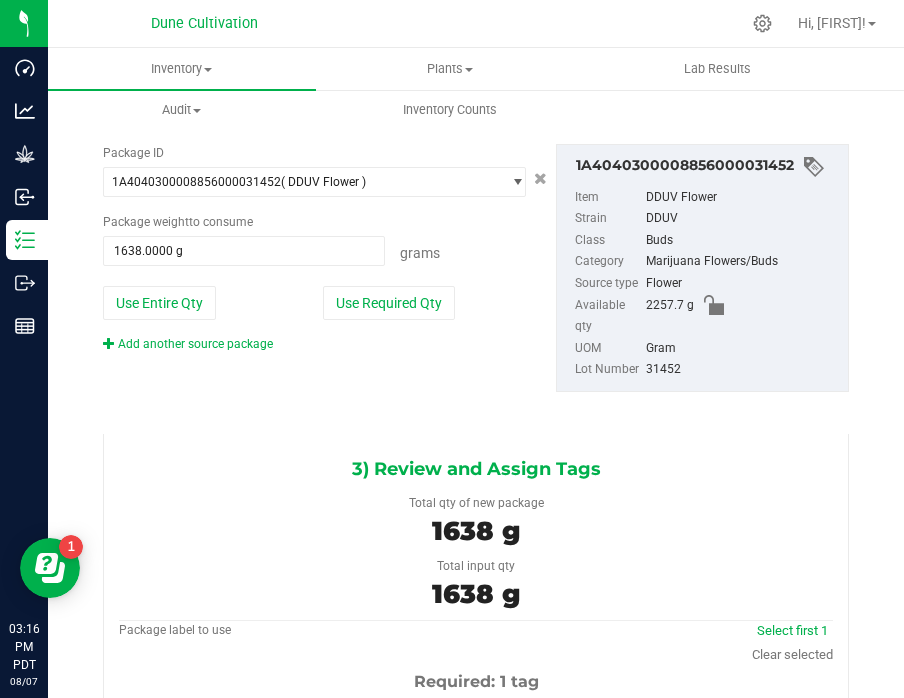 scroll, scrollTop: 724, scrollLeft: 0, axis: vertical 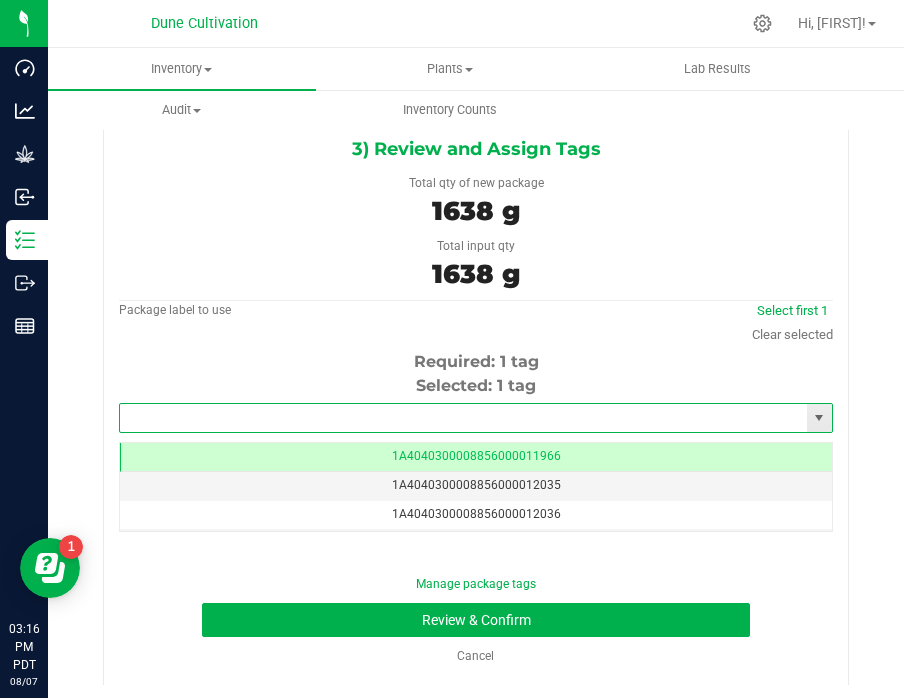 click at bounding box center [463, 418] 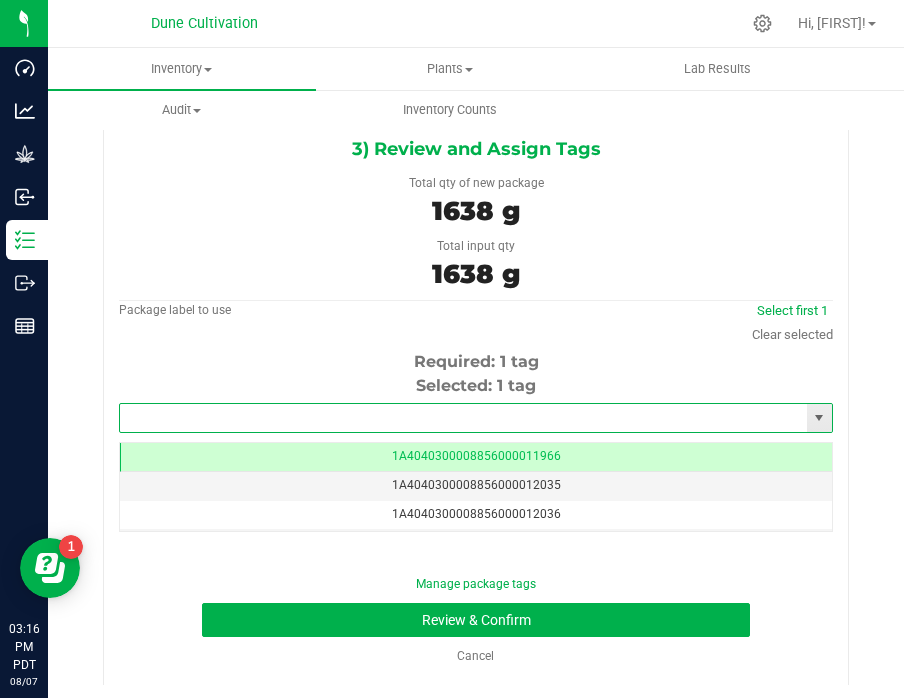 type on "5" 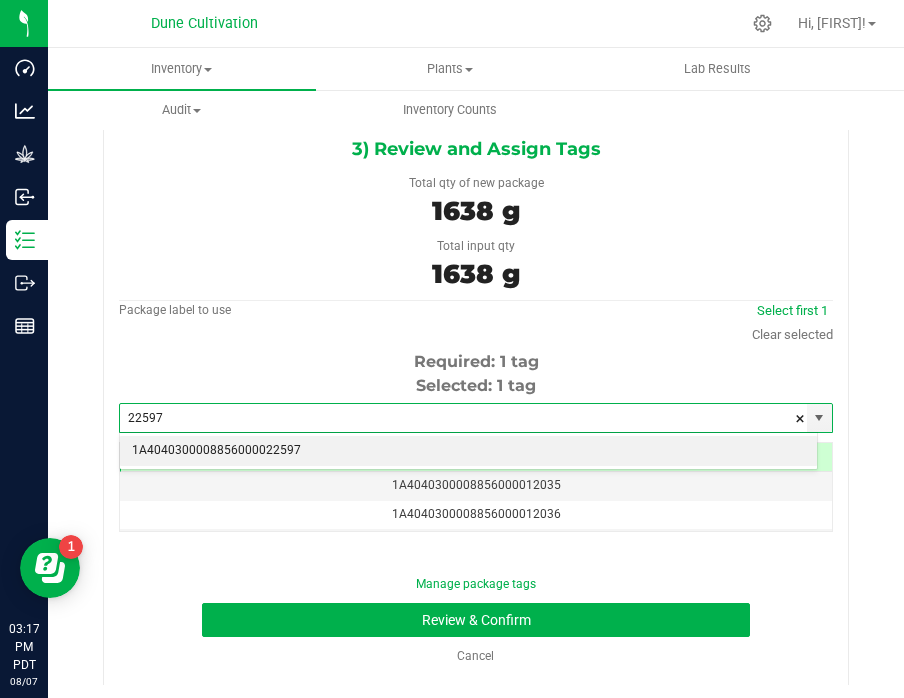 click on "1A4040300008856000022597" at bounding box center [468, 451] 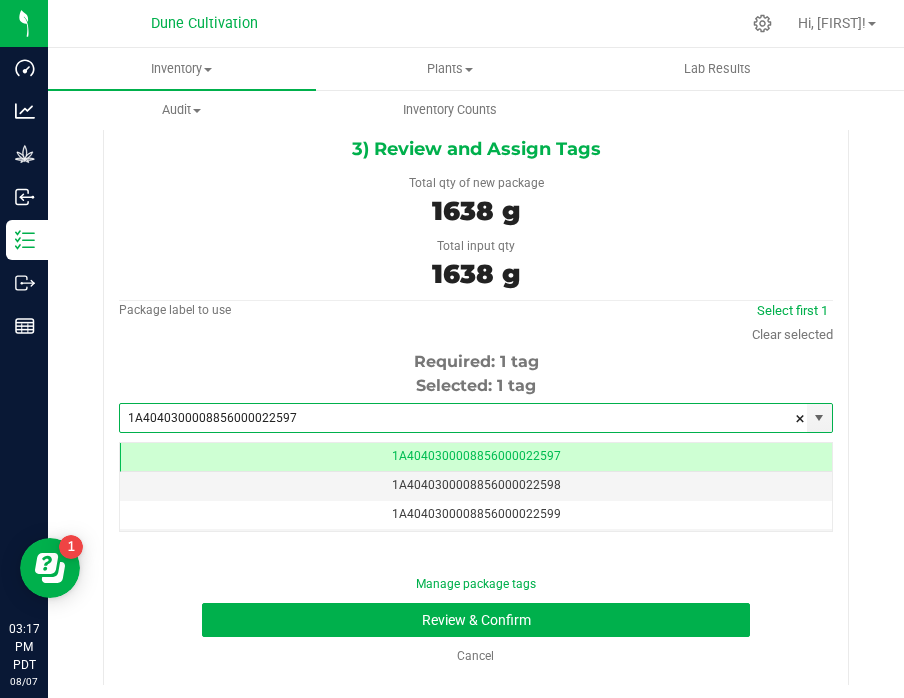 scroll, scrollTop: 0, scrollLeft: 0, axis: both 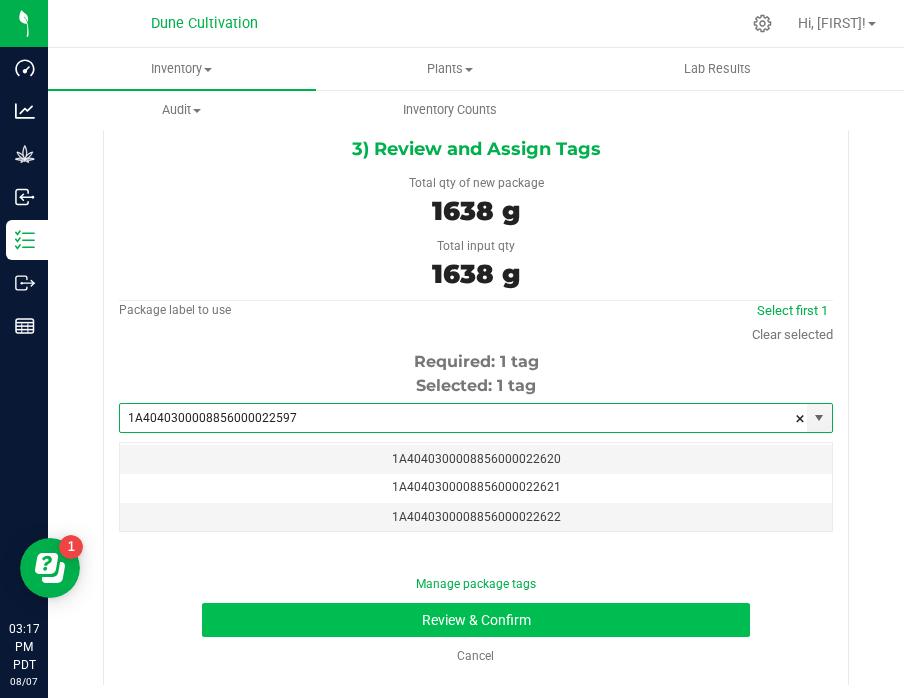 type on "1A4040300008856000022597" 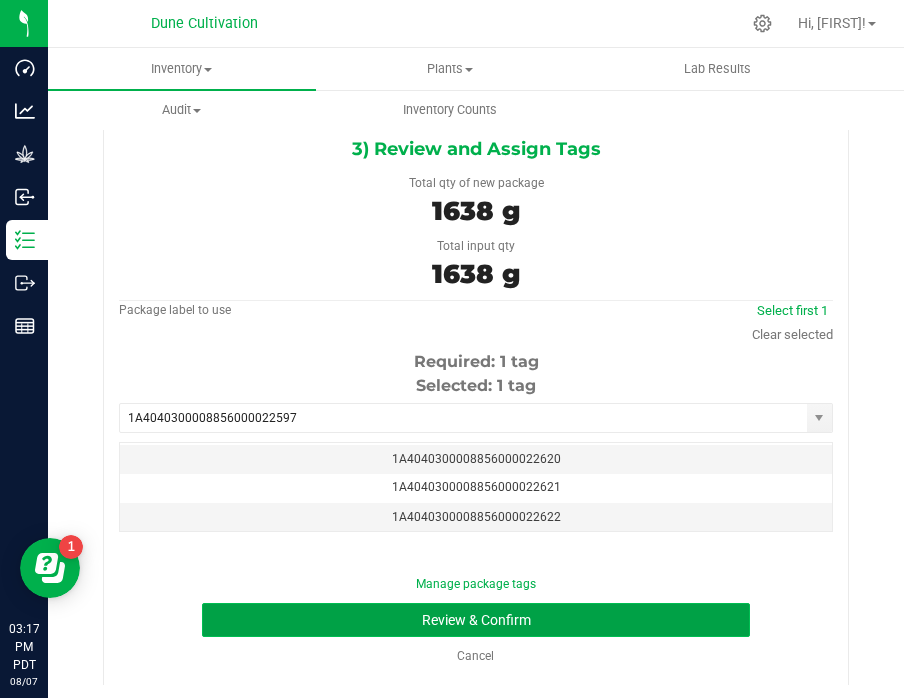 click on "Review & Confirm" at bounding box center [475, 620] 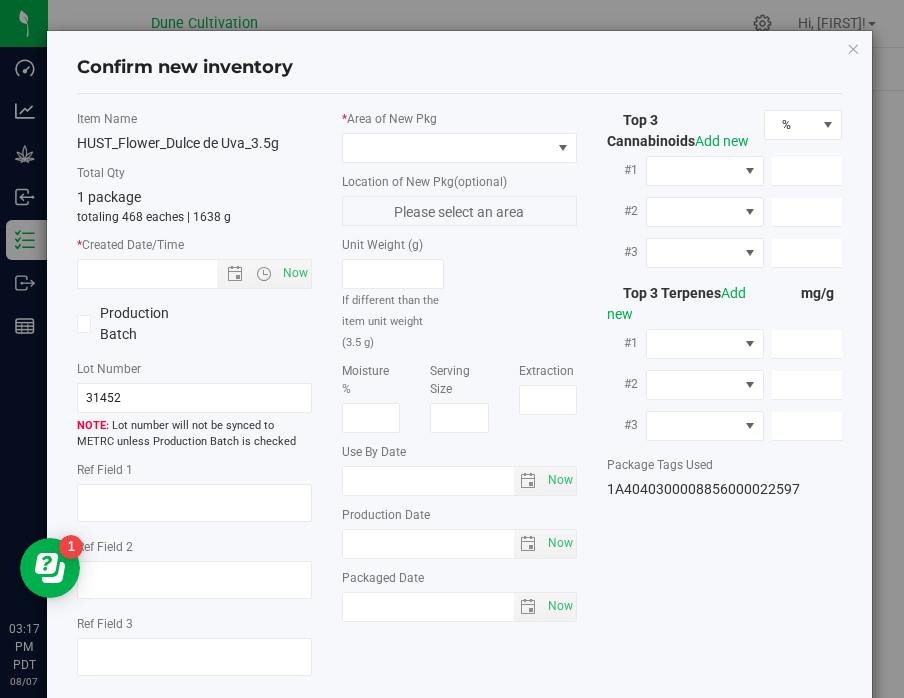 type on "30.6005%" 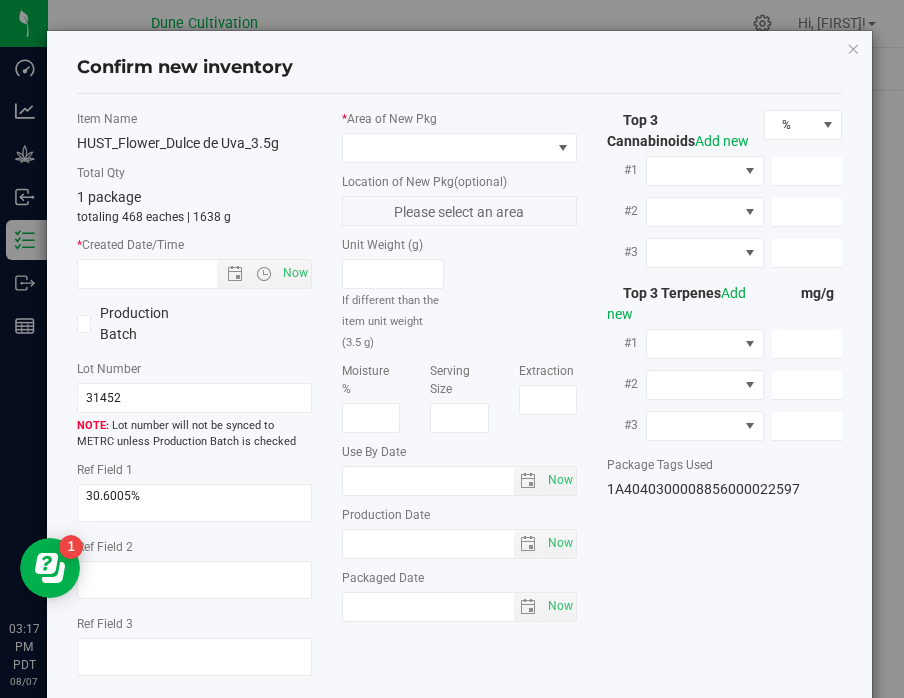 type on "DDUV" 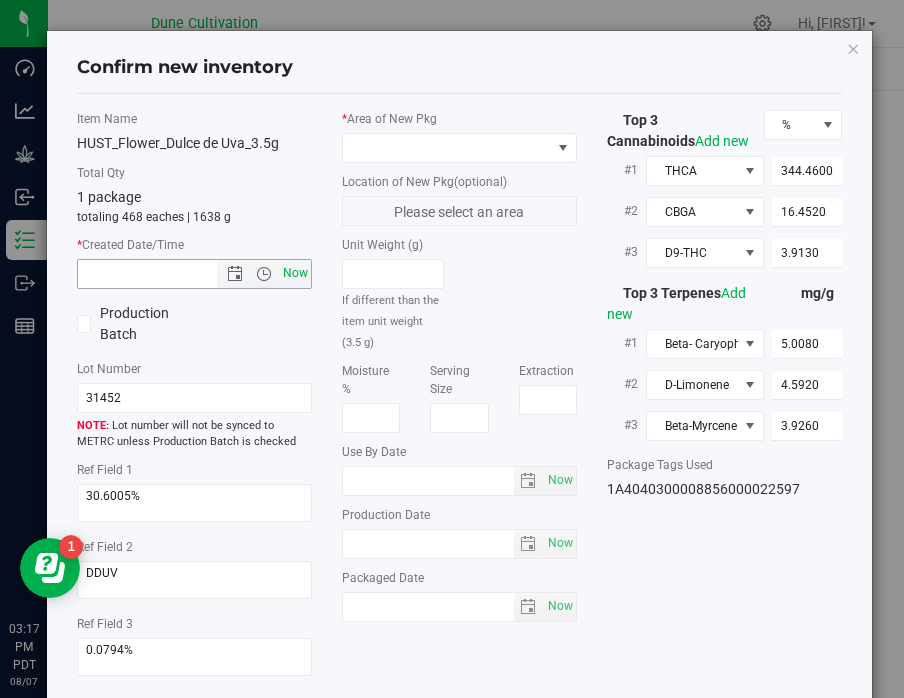 click on "Now" at bounding box center (296, 273) 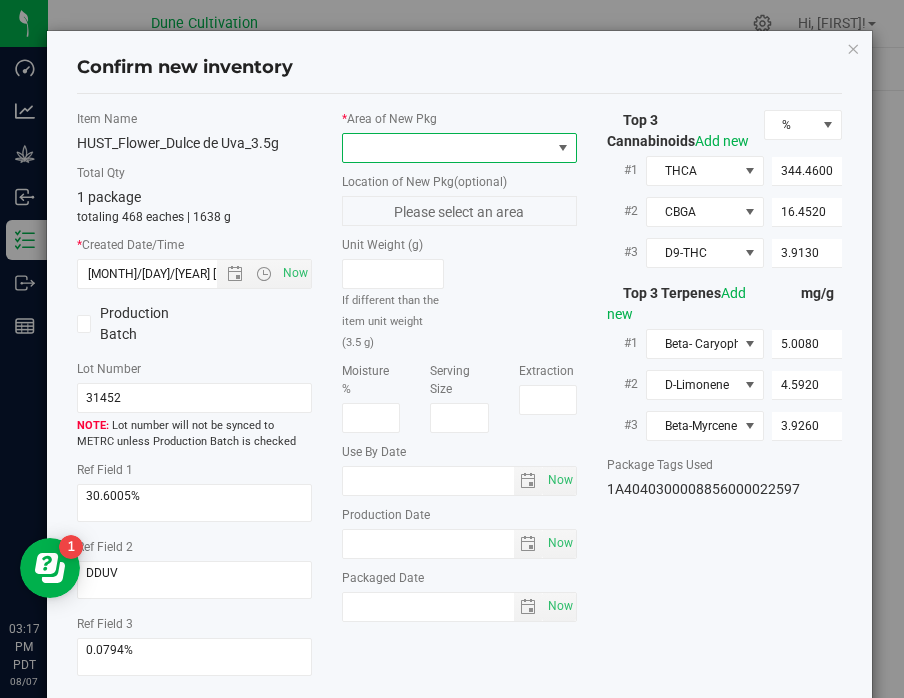 click at bounding box center [447, 148] 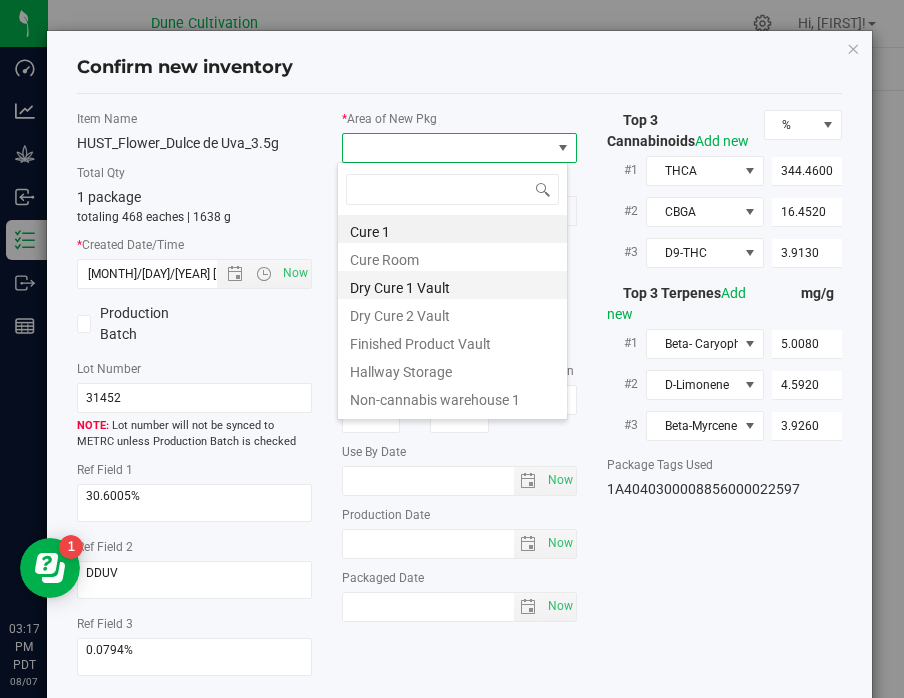click on "Dry Cure 1 Vault" at bounding box center [452, 285] 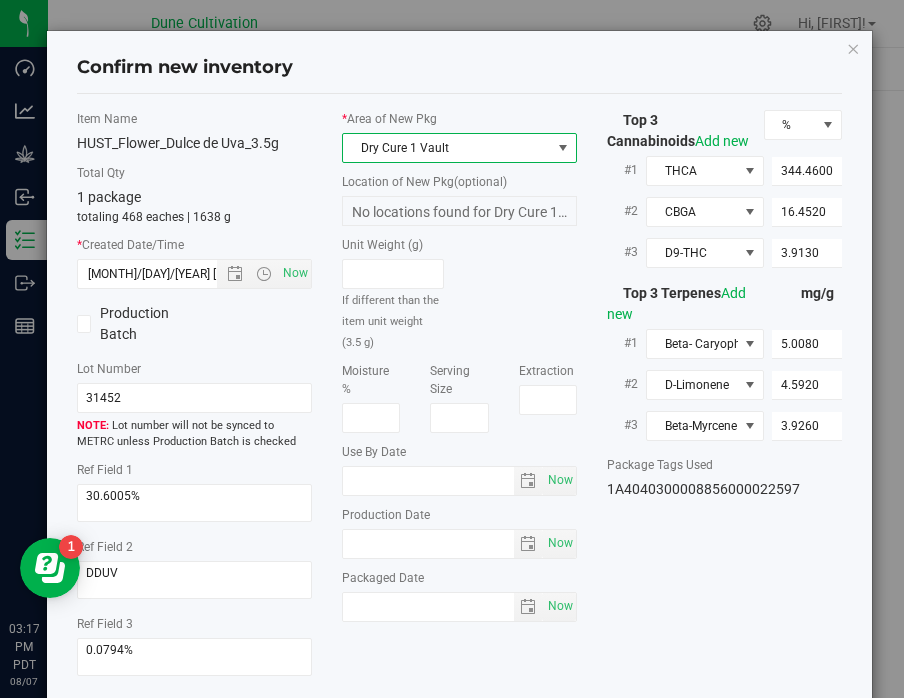 click on "Dry Cure 1 Vault" at bounding box center [447, 148] 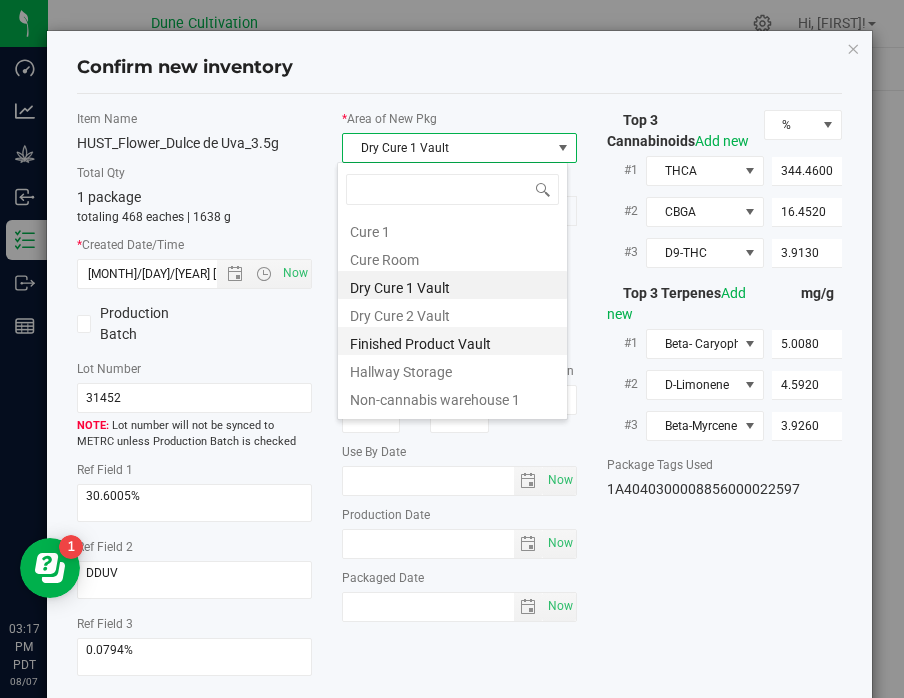 click on "Finished Product Vault" at bounding box center (452, 341) 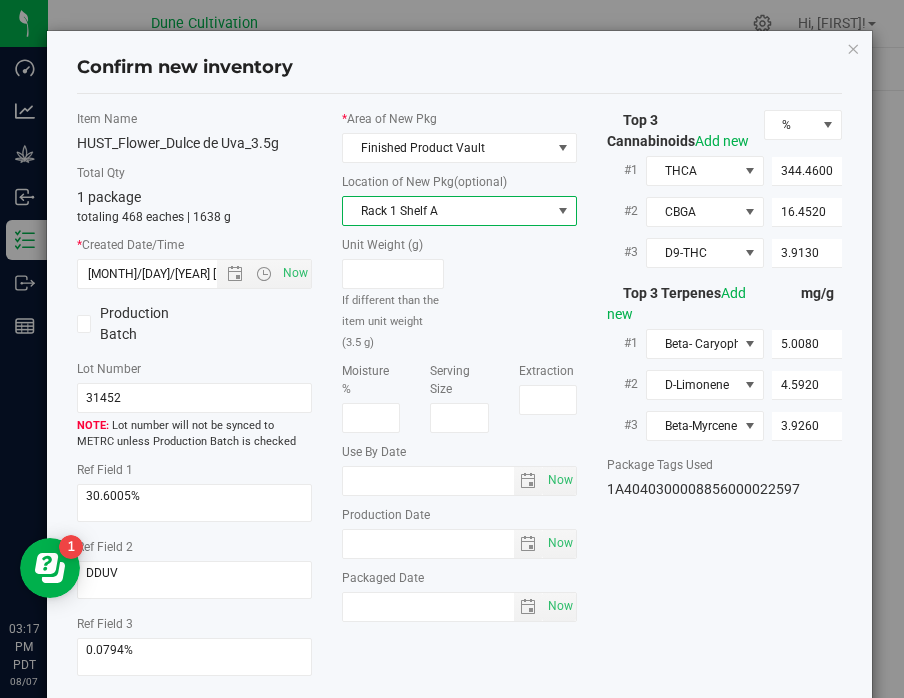click on "Rack 1 Shelf A" at bounding box center (447, 211) 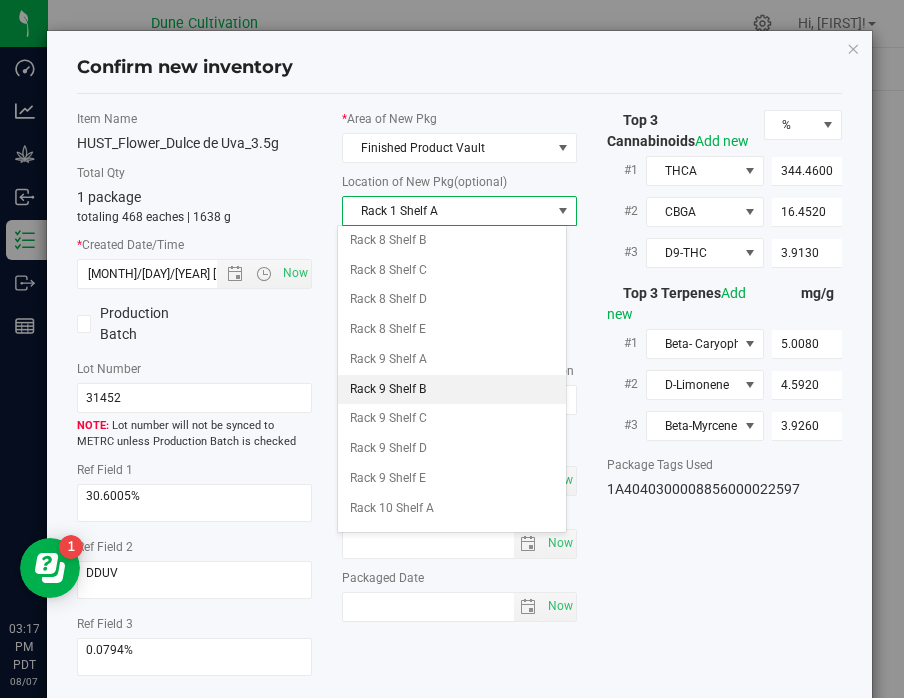 click on "Rack 9 Shelf B" at bounding box center (452, 390) 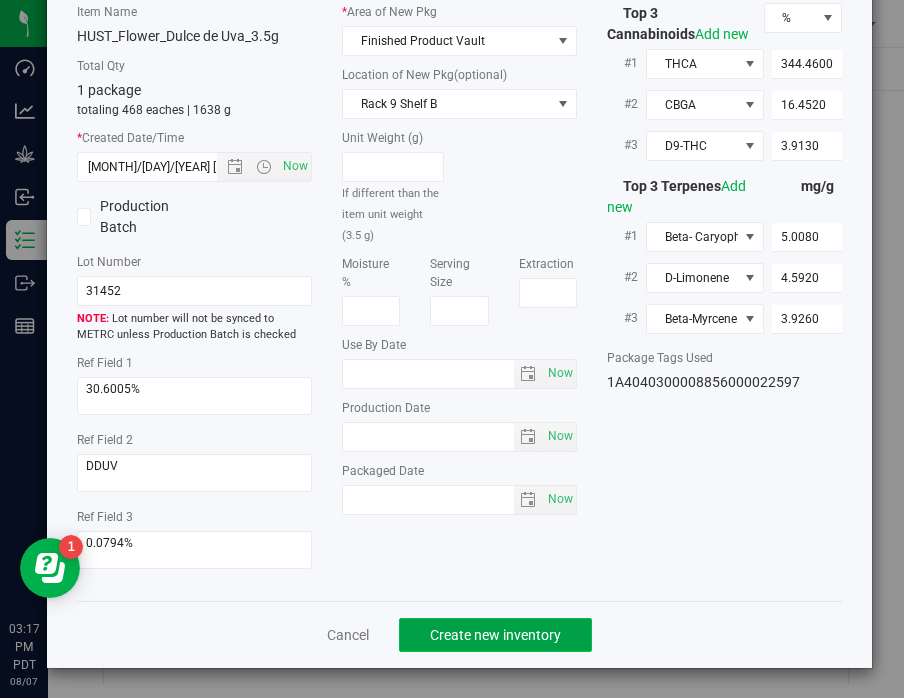 click on "Create new inventory" 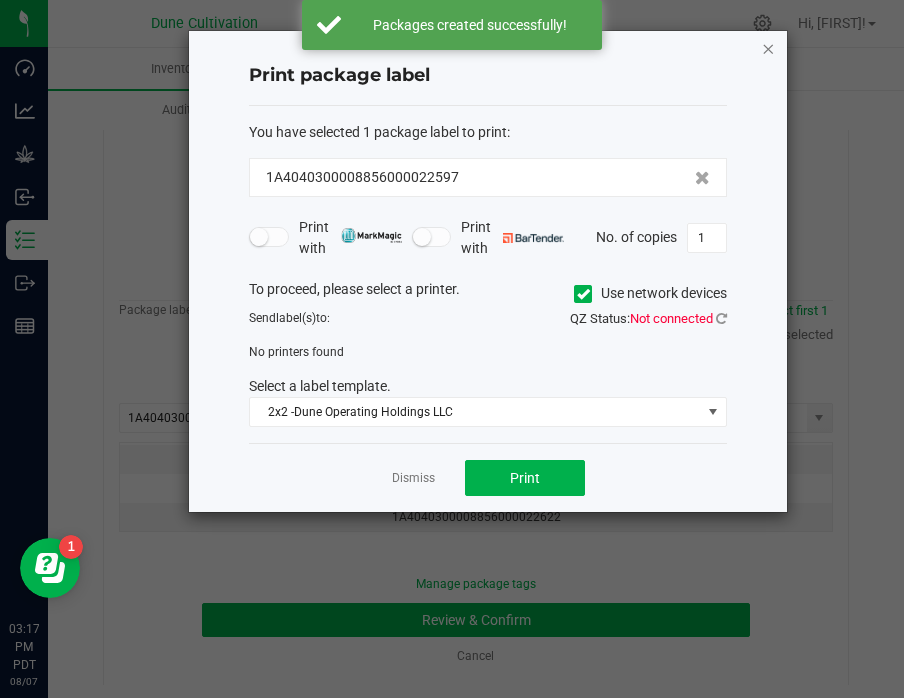 click 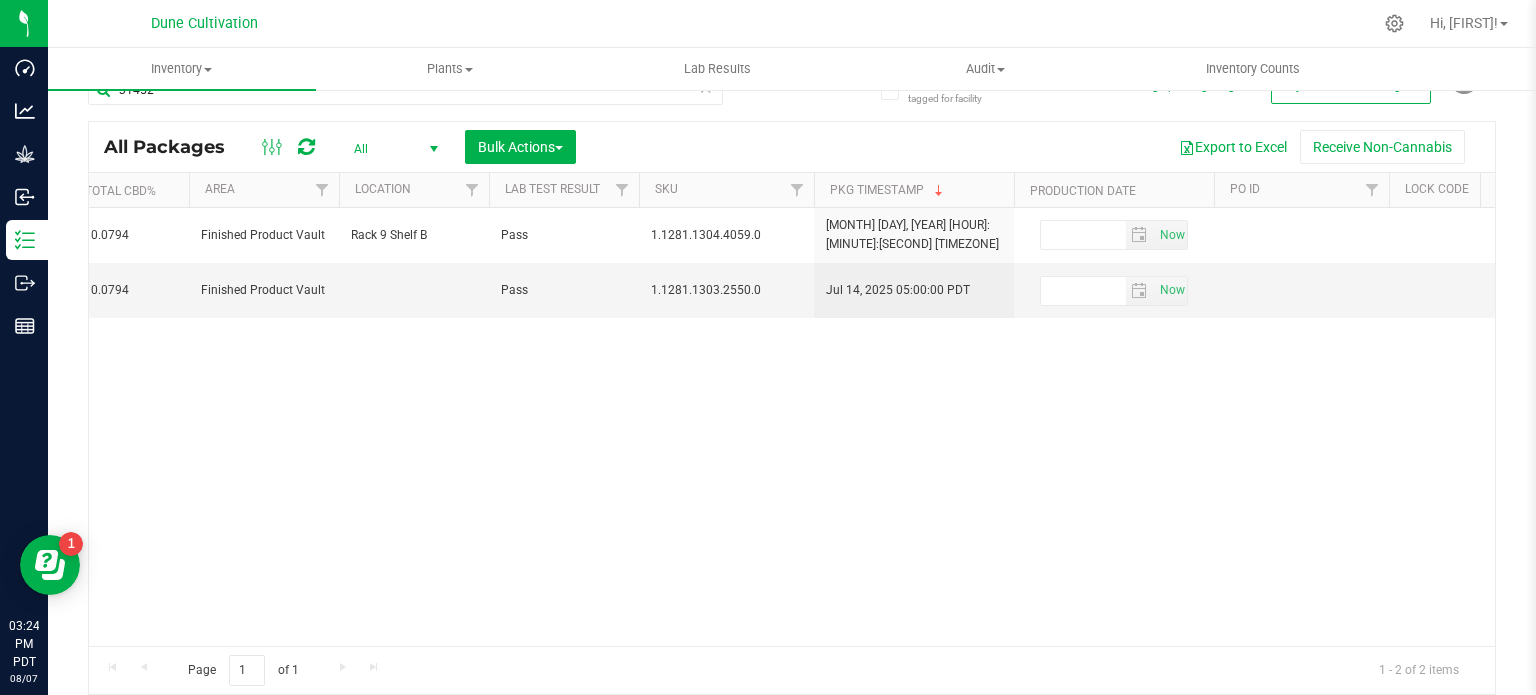 scroll, scrollTop: 35, scrollLeft: 0, axis: vertical 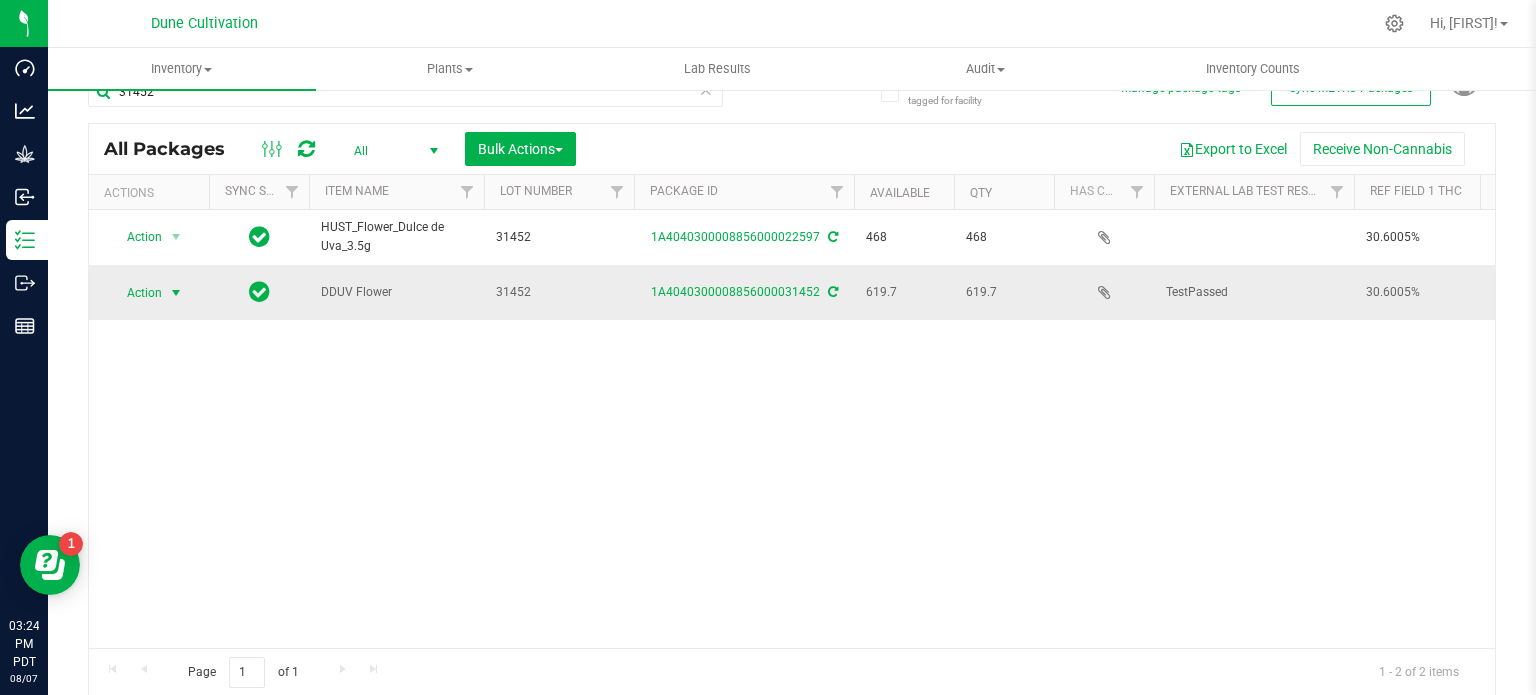 click at bounding box center (176, 293) 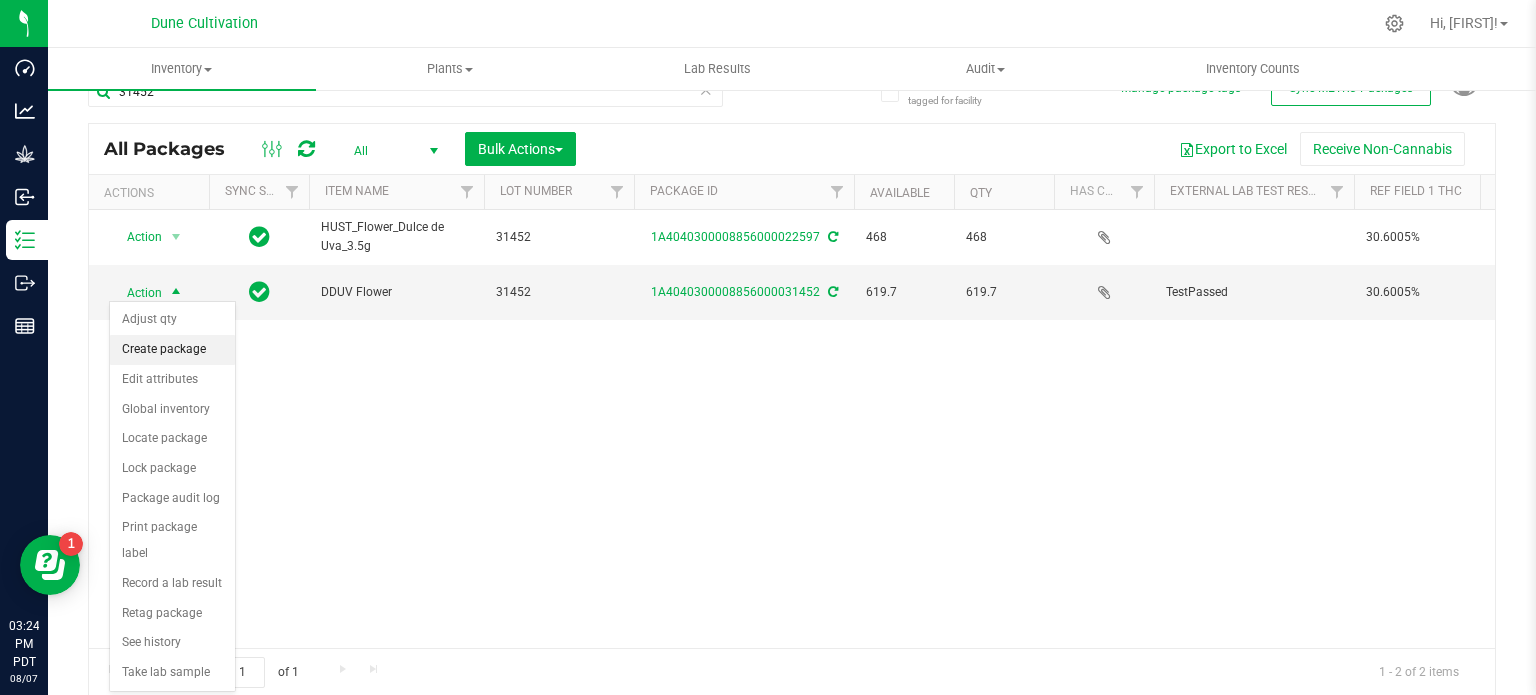 click on "Create package" at bounding box center [172, 350] 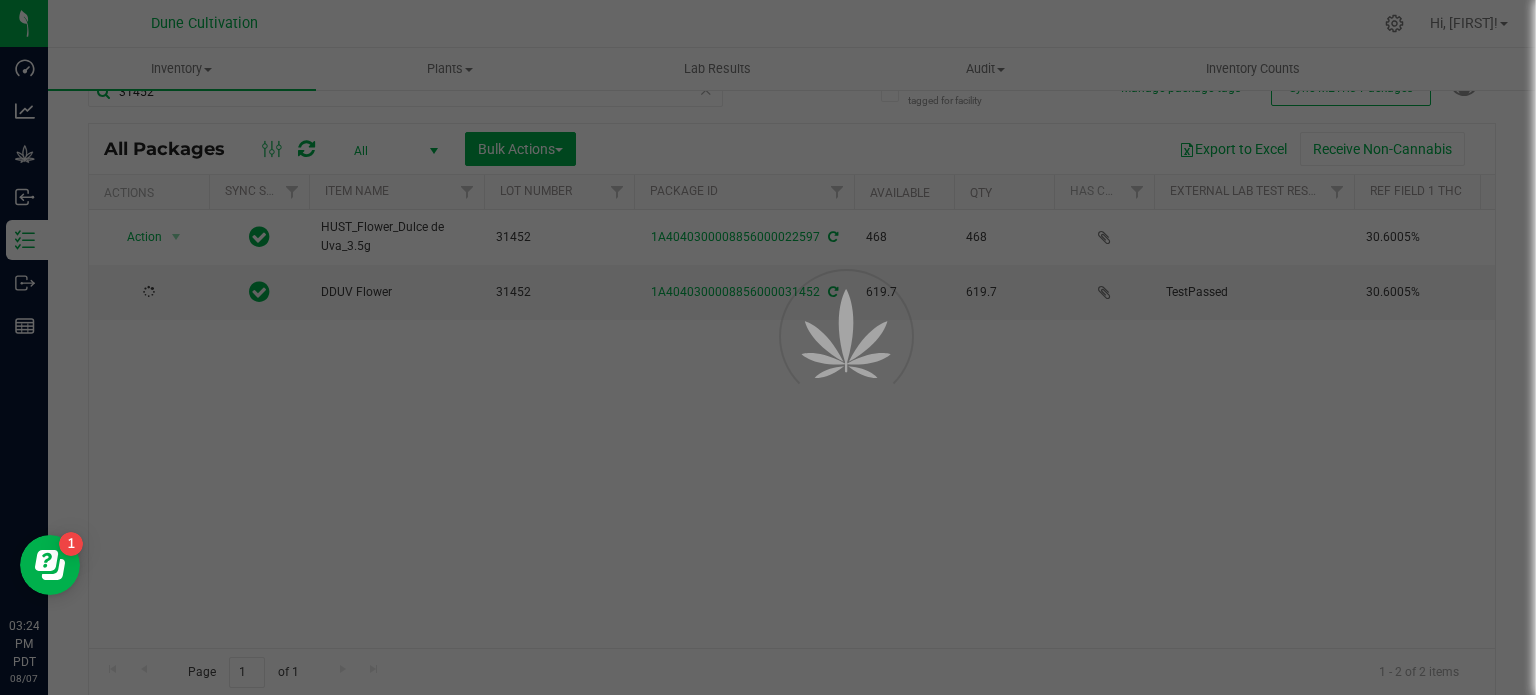 scroll, scrollTop: 17, scrollLeft: 0, axis: vertical 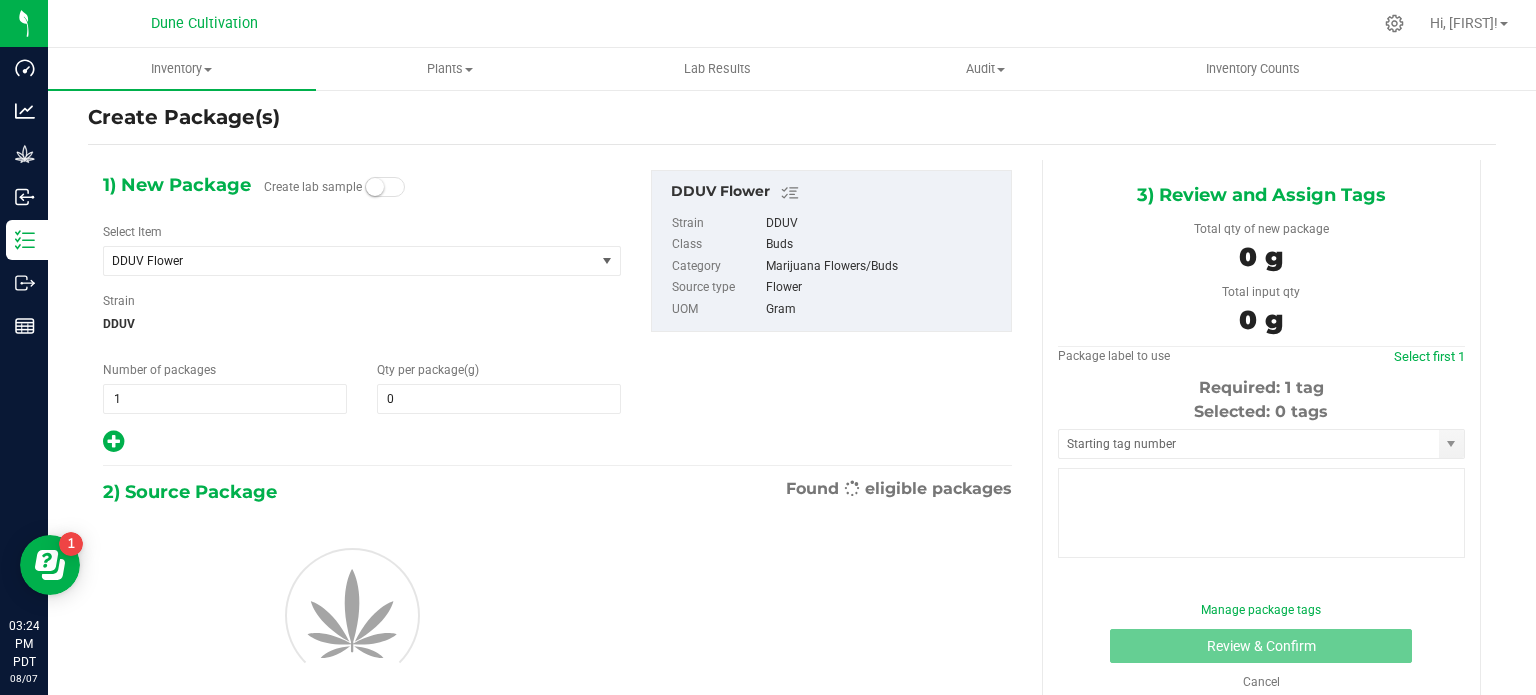 type on "0.0000" 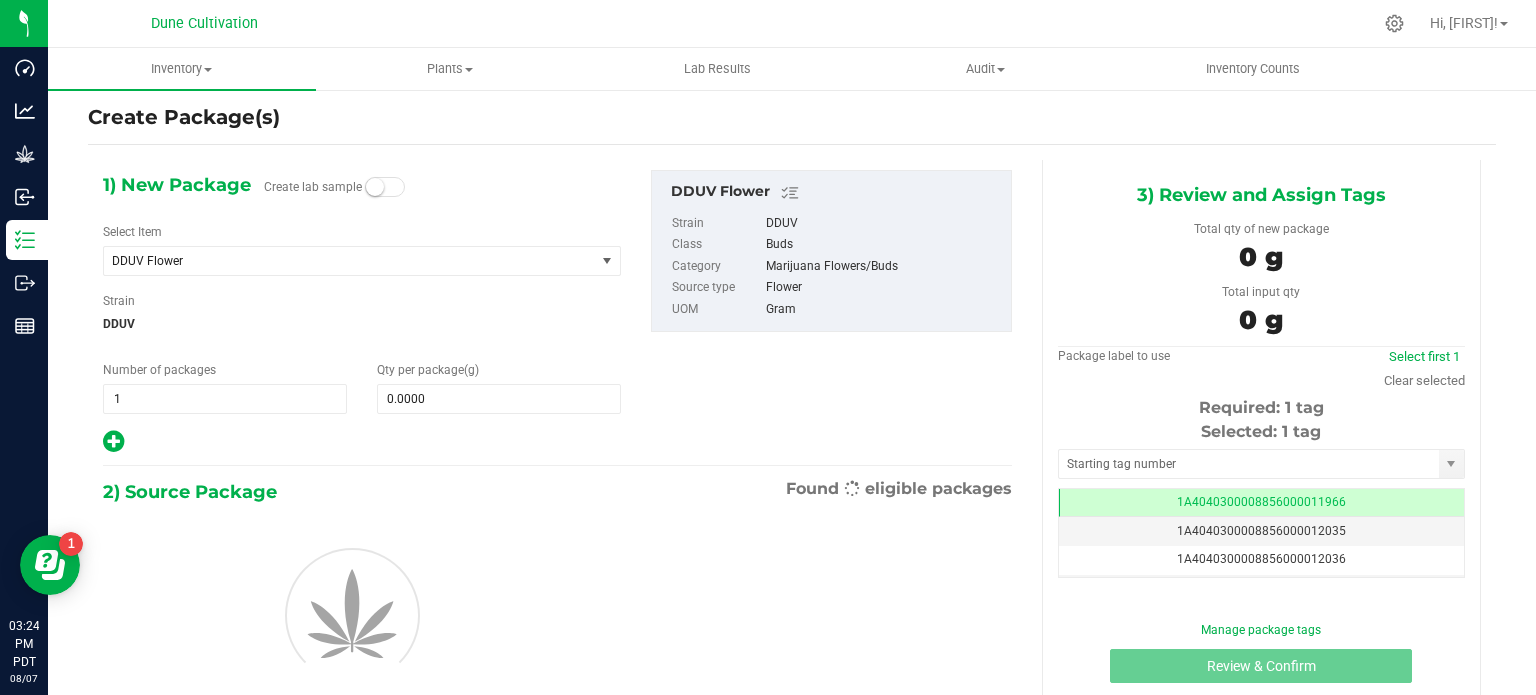 scroll, scrollTop: 35, scrollLeft: 0, axis: vertical 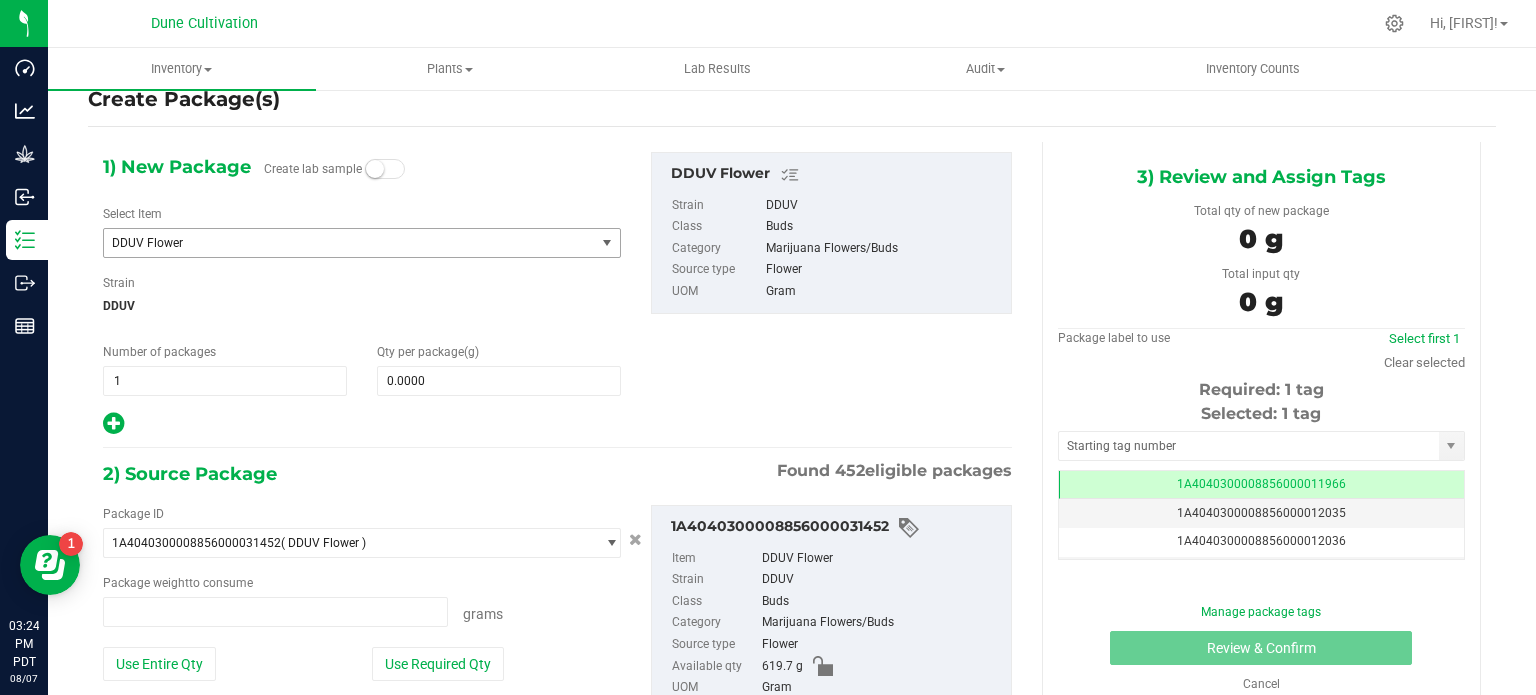 type on "0.0000 g" 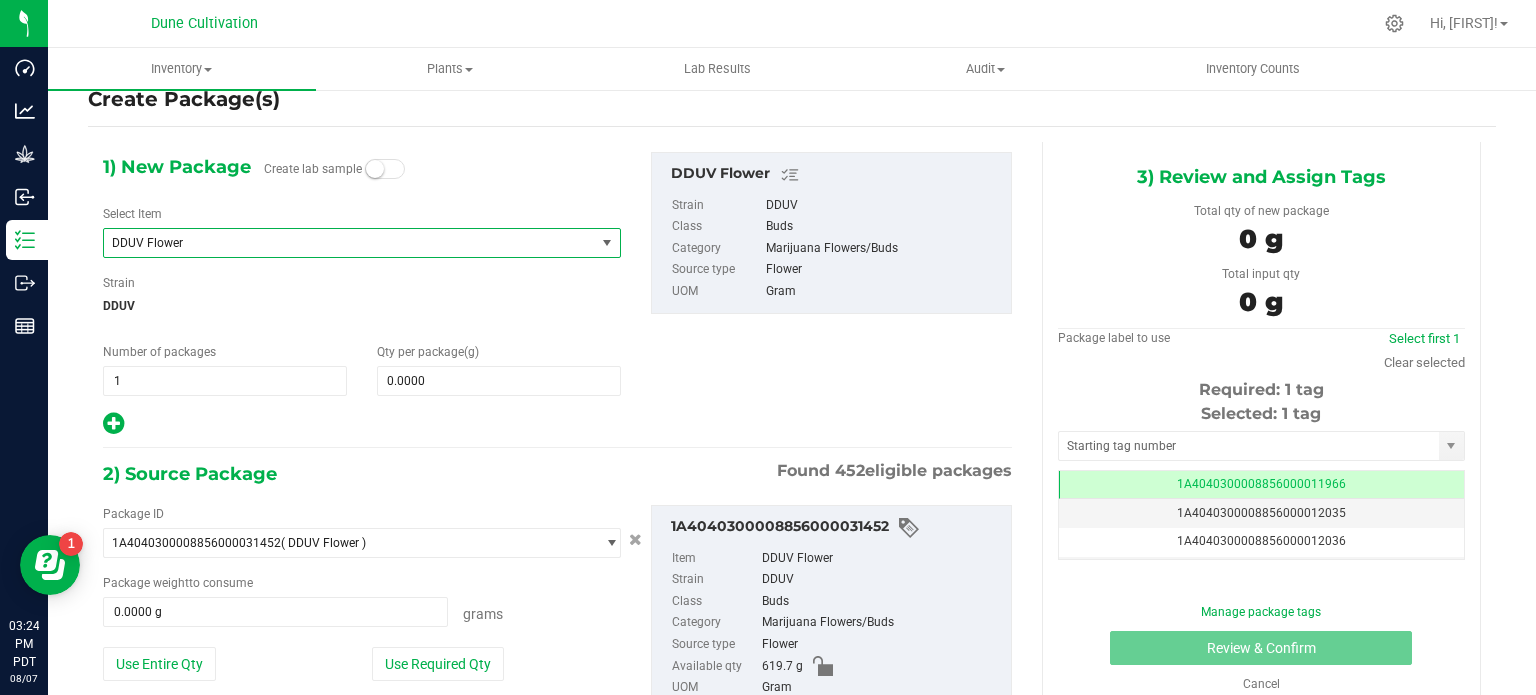 click on "DDUV Flower" at bounding box center [340, 243] 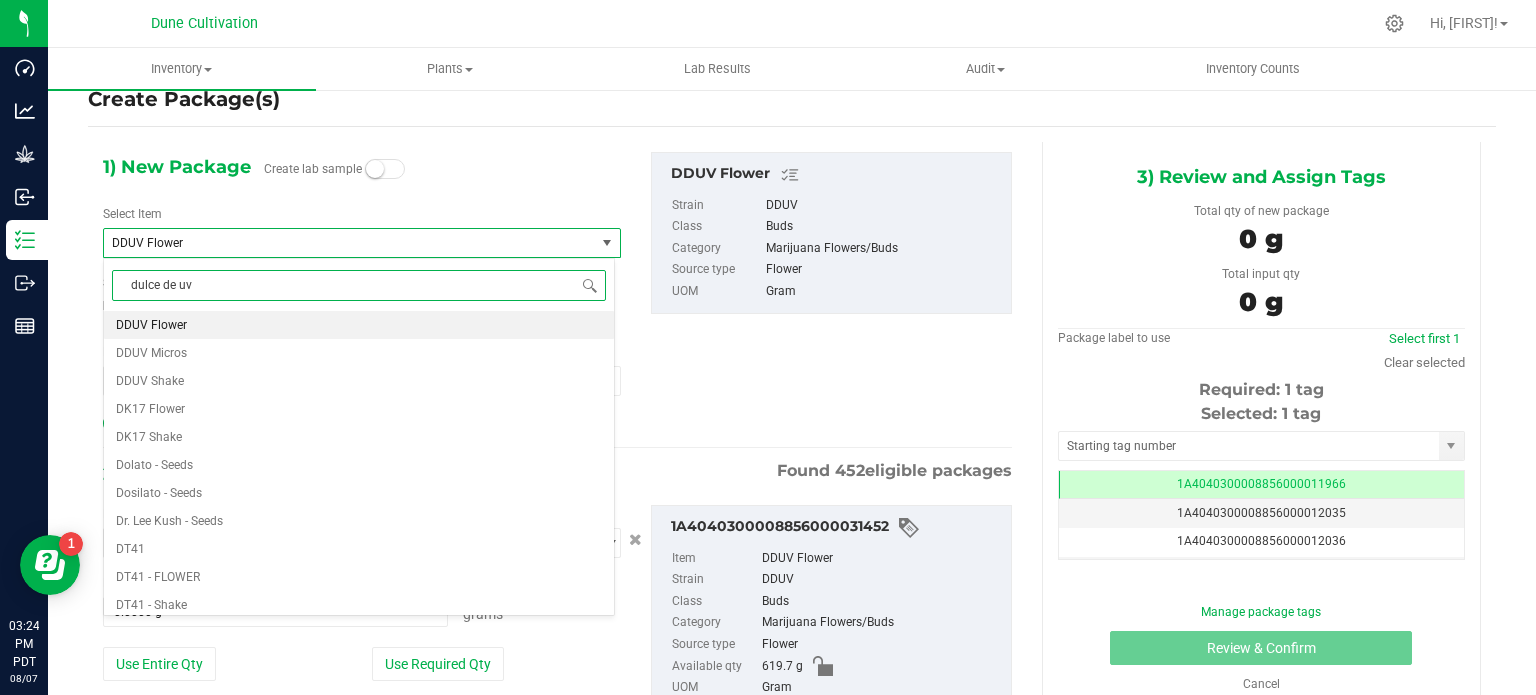 type on "dulce de uva" 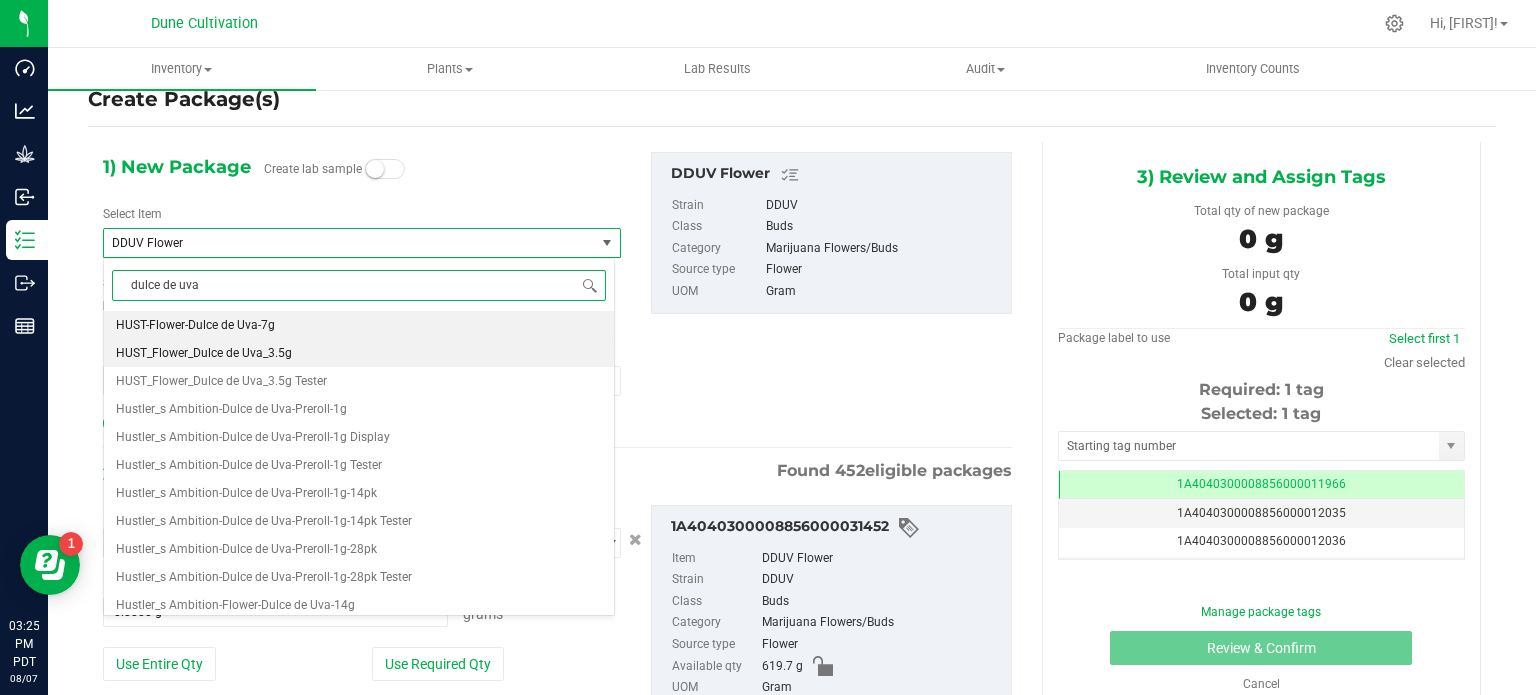 click on "HUST_Flower_Dulce de Uva_3.5g" at bounding box center (359, 353) 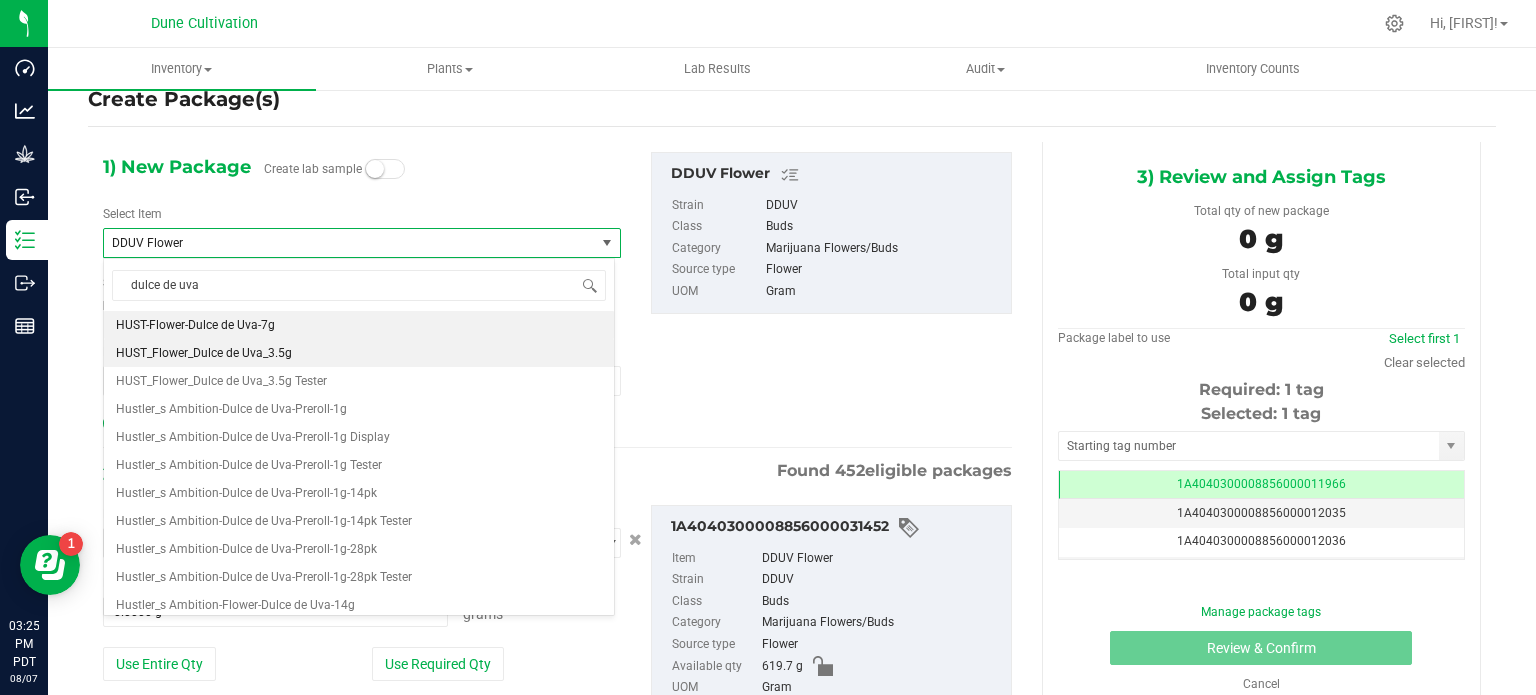 type 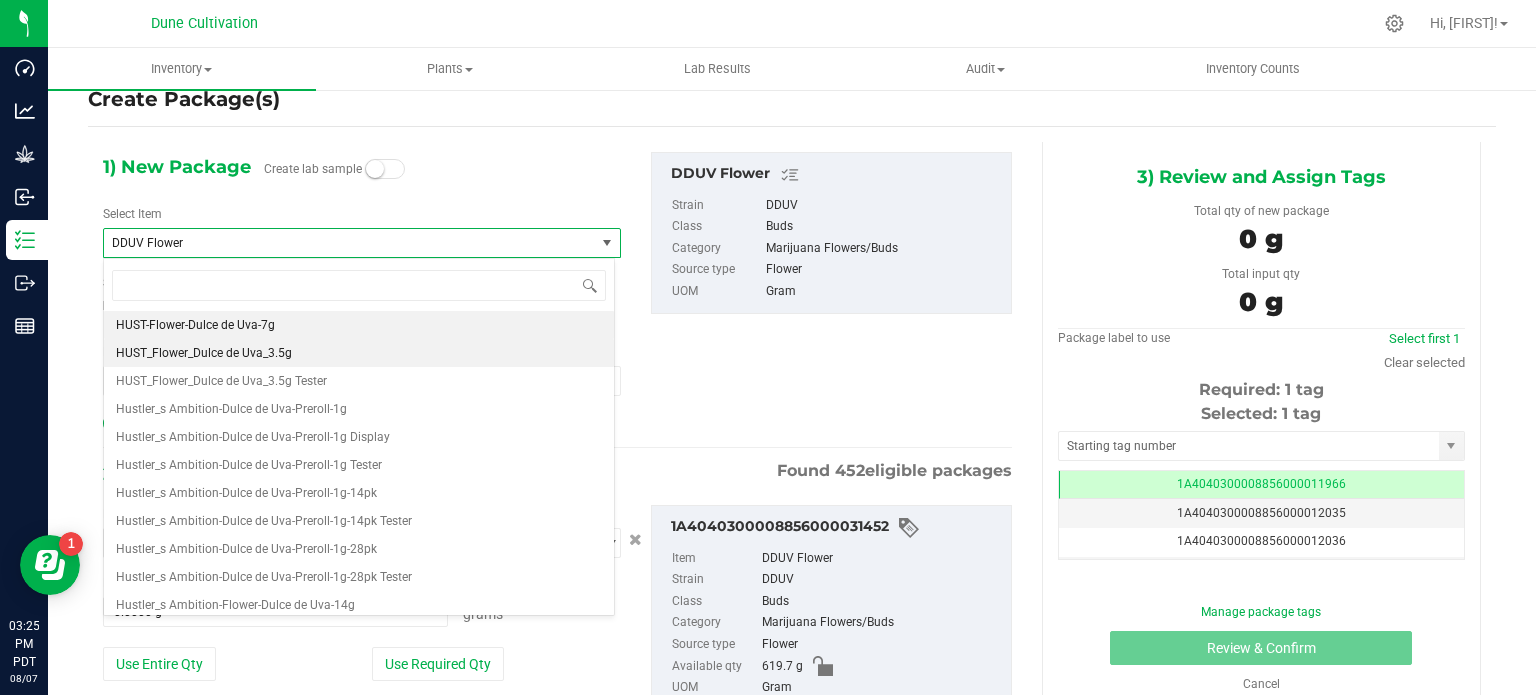 type on "0" 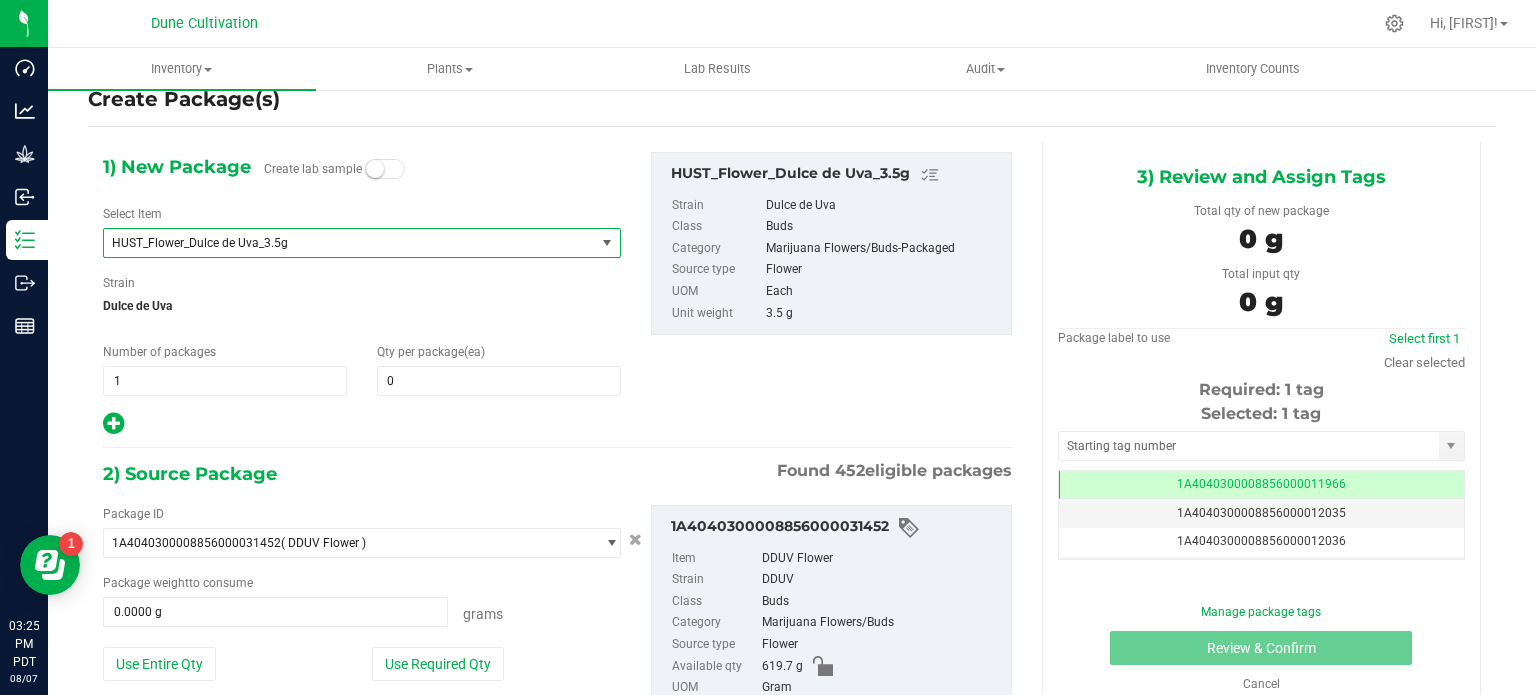 click on "HUST_Flower_Dulce de Uva_3.5g" at bounding box center (340, 243) 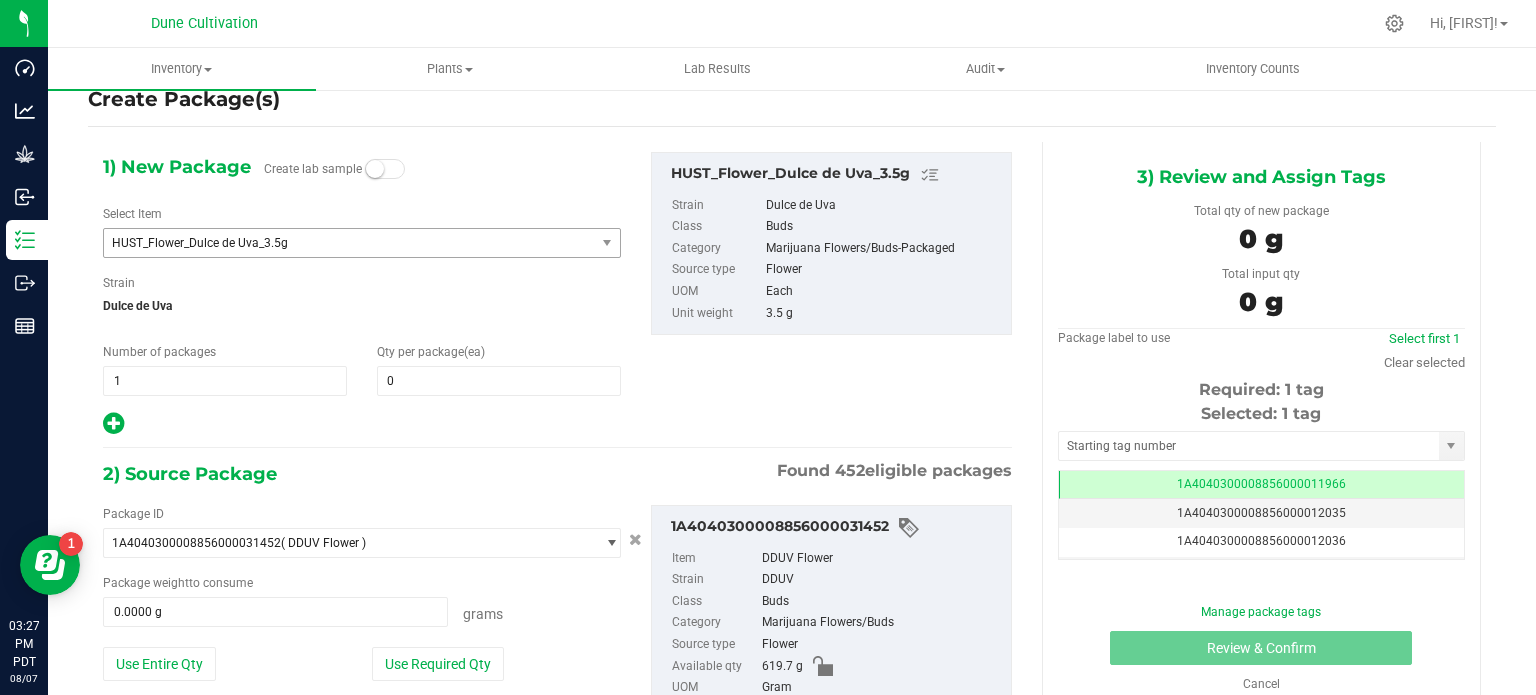 scroll, scrollTop: 128, scrollLeft: 0, axis: vertical 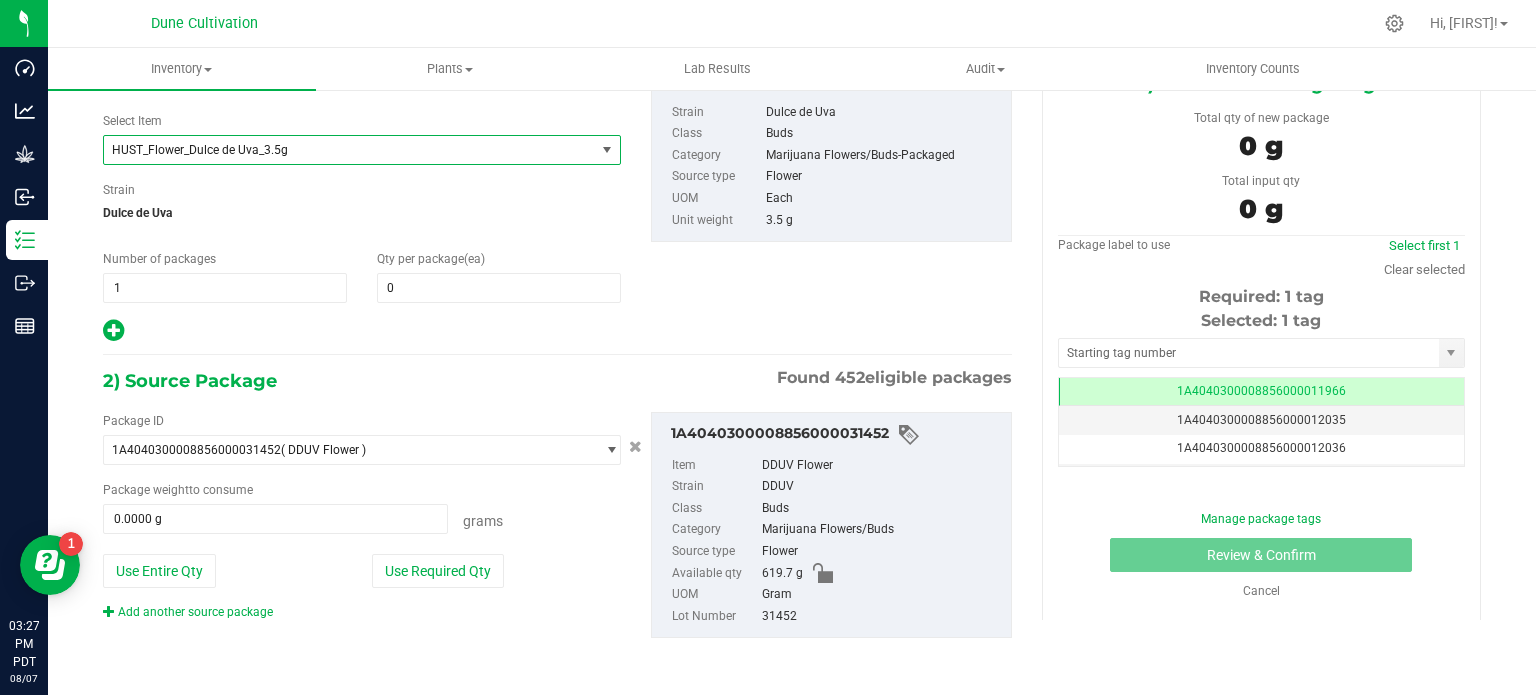 click on "HUST_Flower_Dulce de Uva_3.5g" at bounding box center [349, 150] 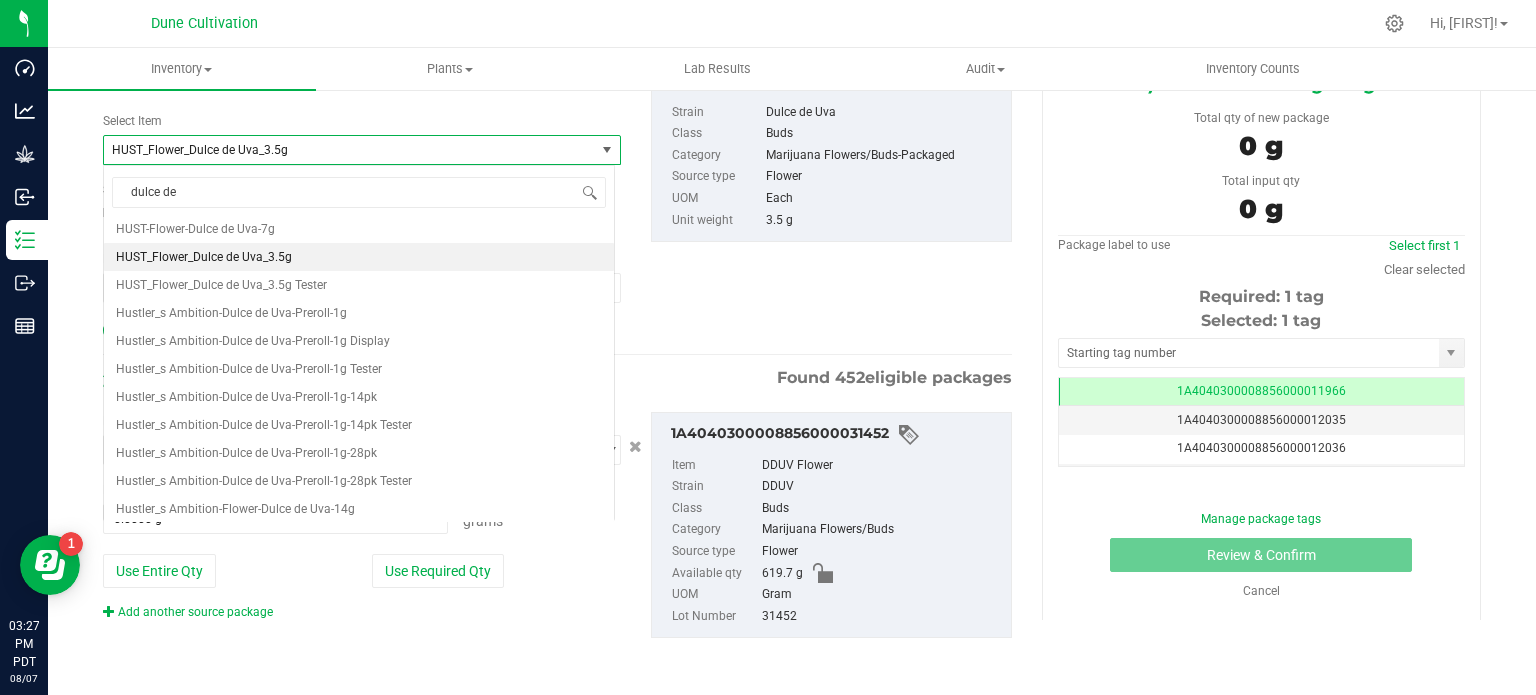 scroll, scrollTop: 540, scrollLeft: 0, axis: vertical 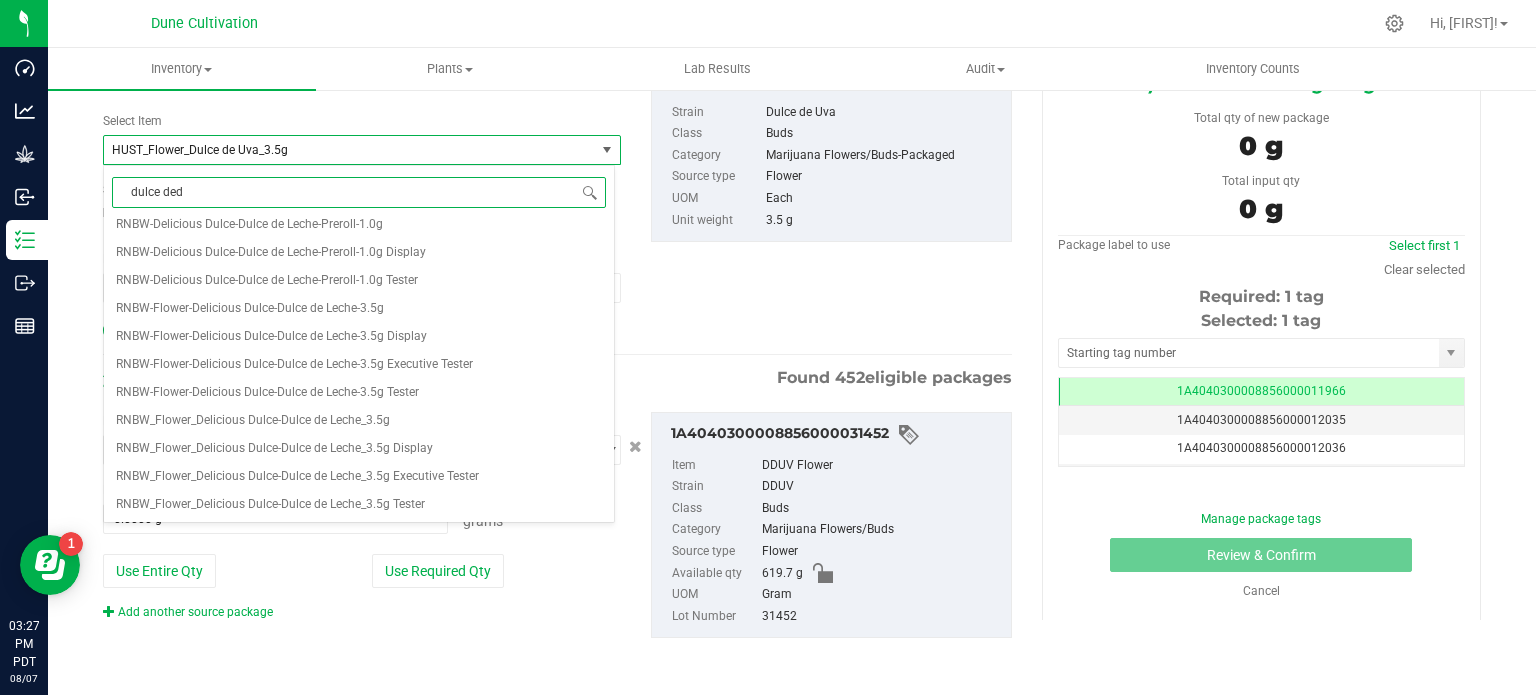 type on "dulce de" 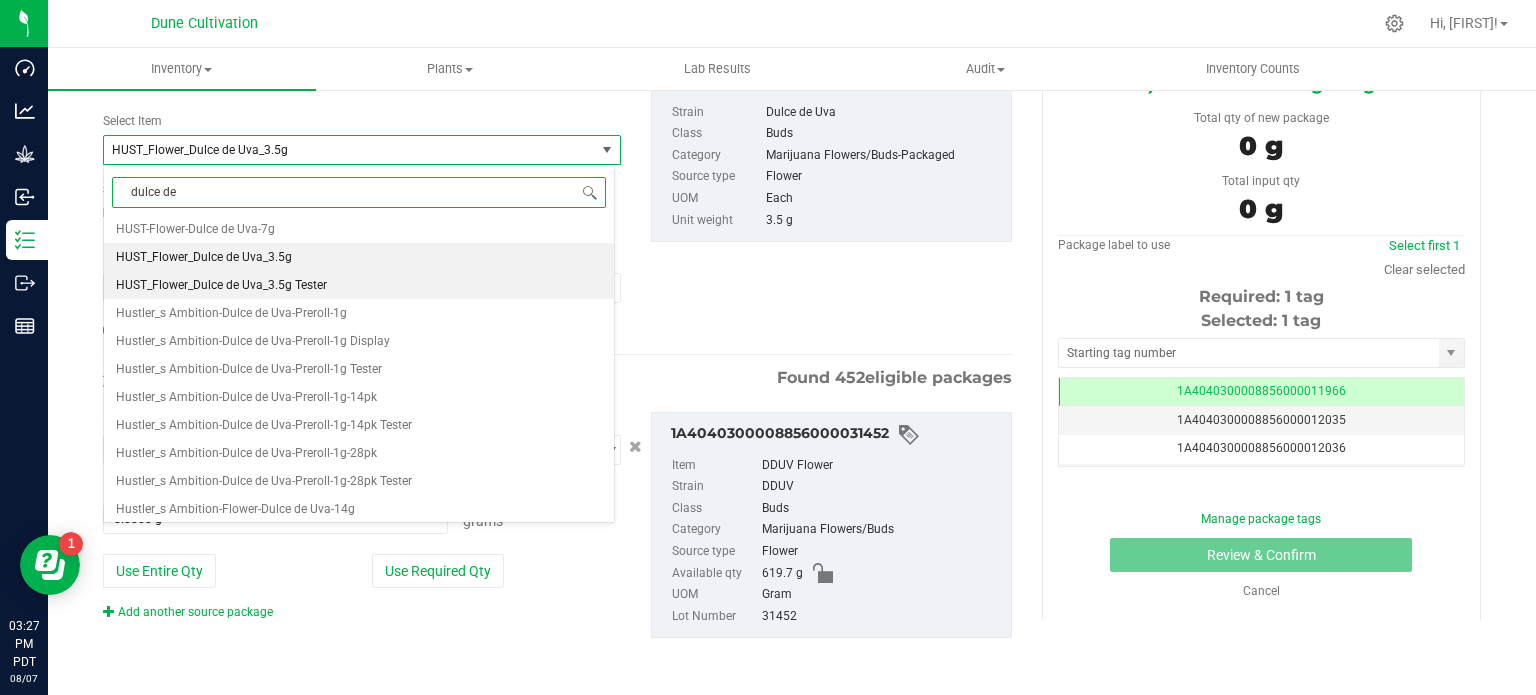 scroll, scrollTop: 4, scrollLeft: 0, axis: vertical 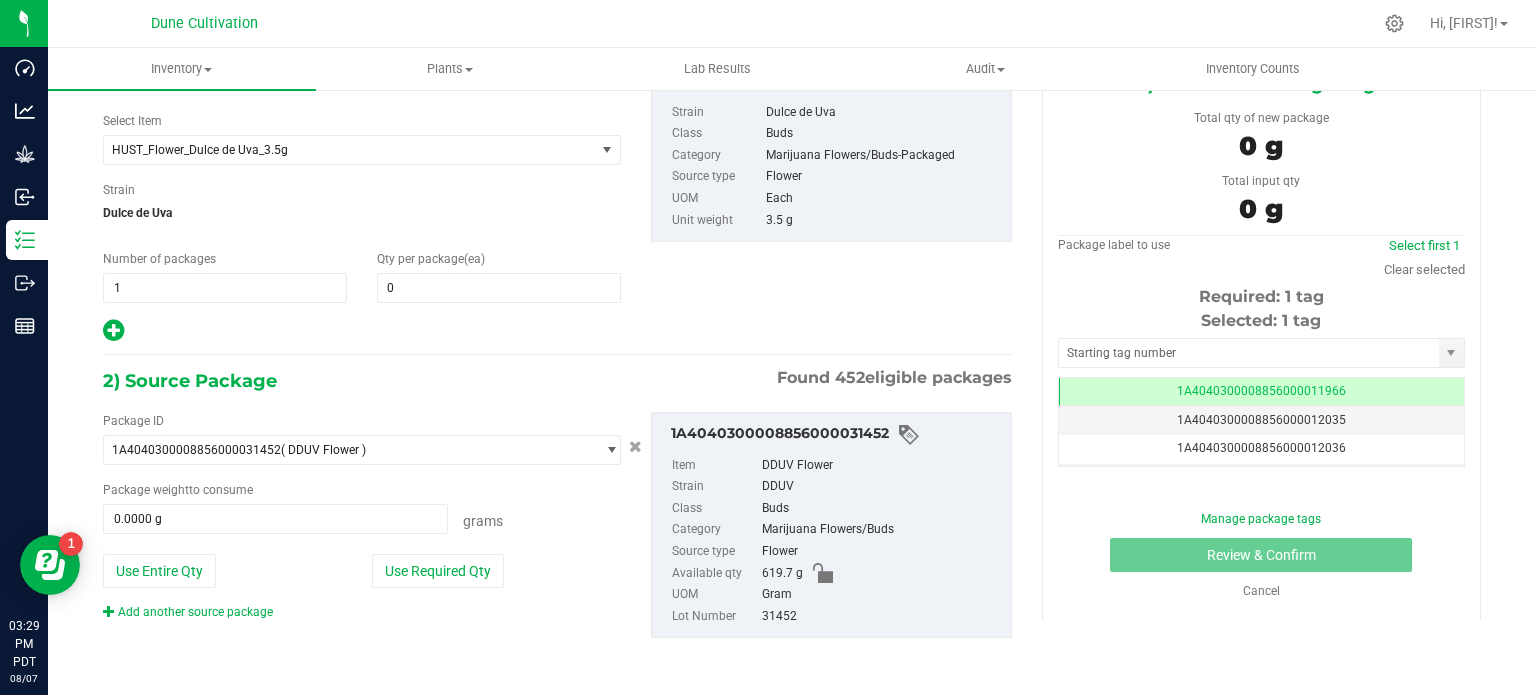 click on "Select Item
HUST_Flower_Dulce de Uva_3.5g
HUST-Flower-Dulce de Uva-7g HUST_Flower_Dulce de Uva_3.5g HUST_Flower_Dulce de Uva_3.5g Tester Hustler_s Ambition-Dulce de Uva-Preroll-1g Hustler_s Ambition-Dulce de Uva-Preroll-1g Display Hustler_s Ambition-Dulce de Uva-Preroll-1g Tester Hustler_s Ambition-Dulce de Uva-Preroll-1g-14pk Hustler_s Ambition-Dulce de Uva-Preroll-1g-14pk Tester Hustler_s Ambition-Dulce de Uva-Preroll-1g-28pk Hustler_s Ambition-Dulce de Uva-Preroll-1g-28pk Tester Hustler_s Ambition-Flower-Dulce de Uva-14g Hustler_s Ambition-Flower-Dulce de Uva-14g Display Hustler_s Ambition-Flower-Dulce de Uva-14g Tester Hustler_s Ambition-Flower-Dulce de Uva-28g Hustler_s Ambition-Flower-Dulce de Uva-28g Display Hustler_s Ambition-Flower-Dulce de Uva-28g Tester Hustler_s Ambition-Flower-Dulce de Uva-3.5g" at bounding box center [362, 138] 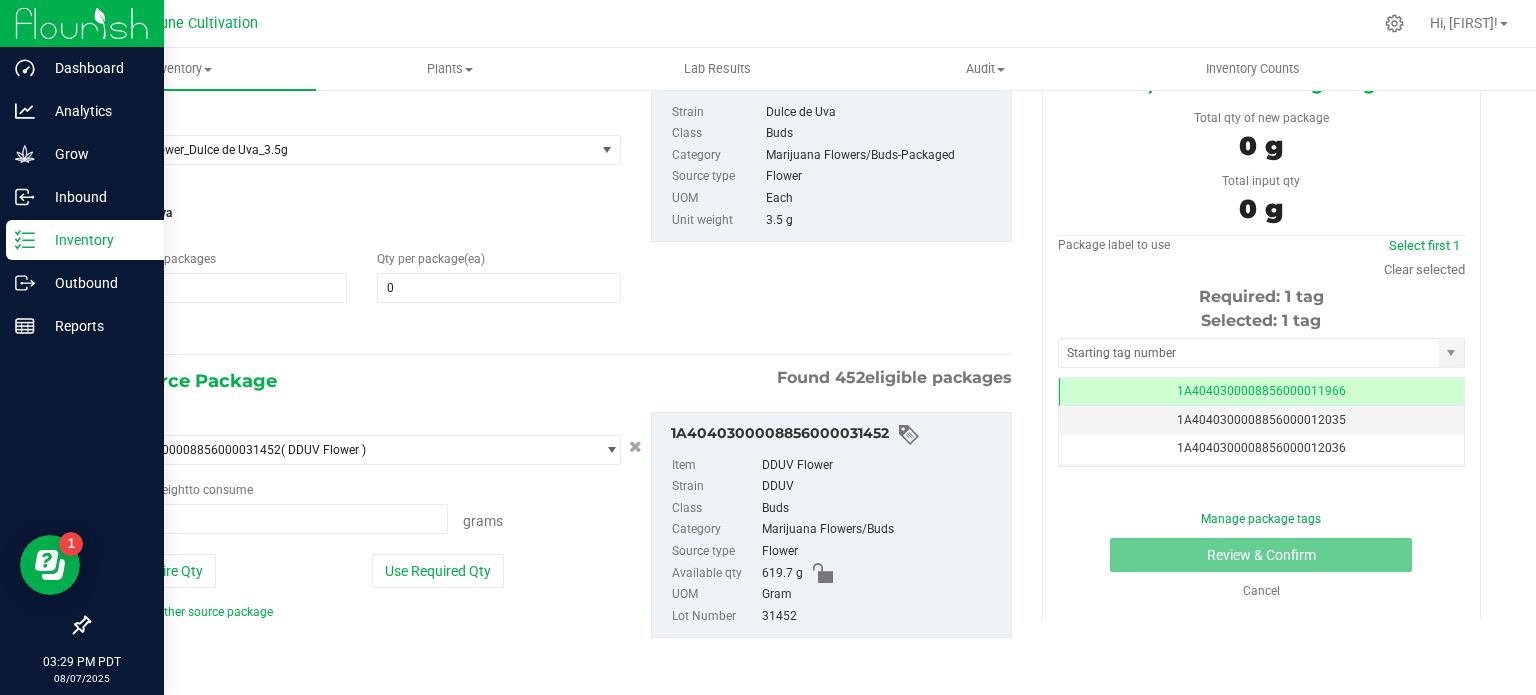 click on "Inventory" at bounding box center (85, 240) 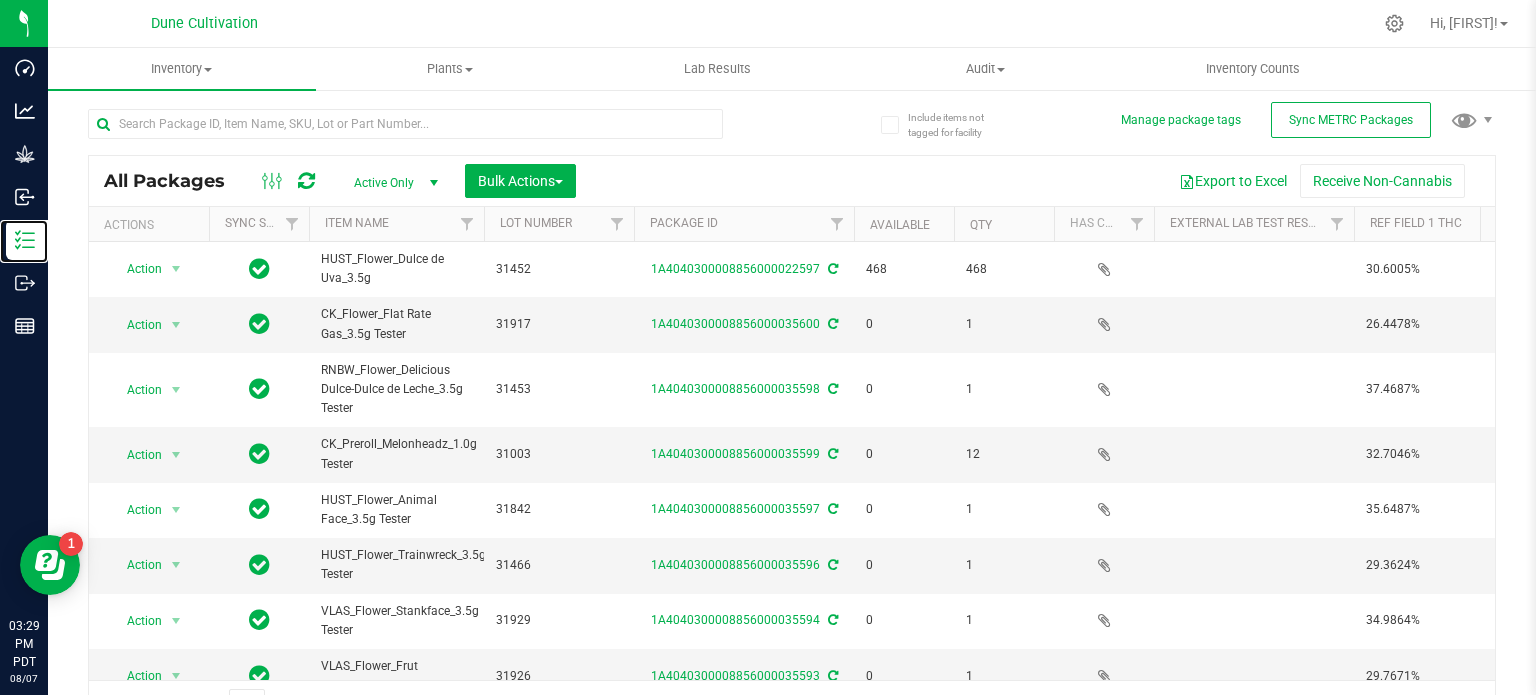 scroll, scrollTop: 35, scrollLeft: 0, axis: vertical 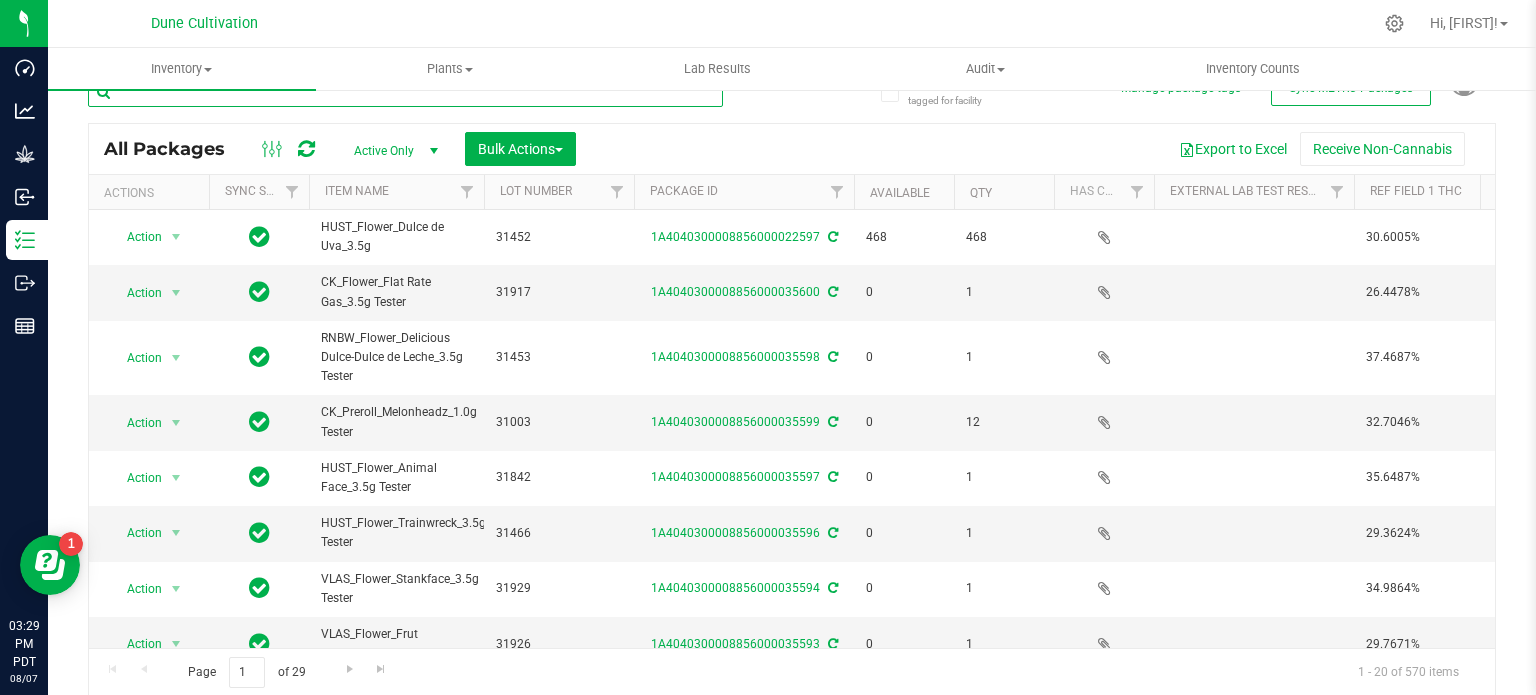 click at bounding box center [405, 92] 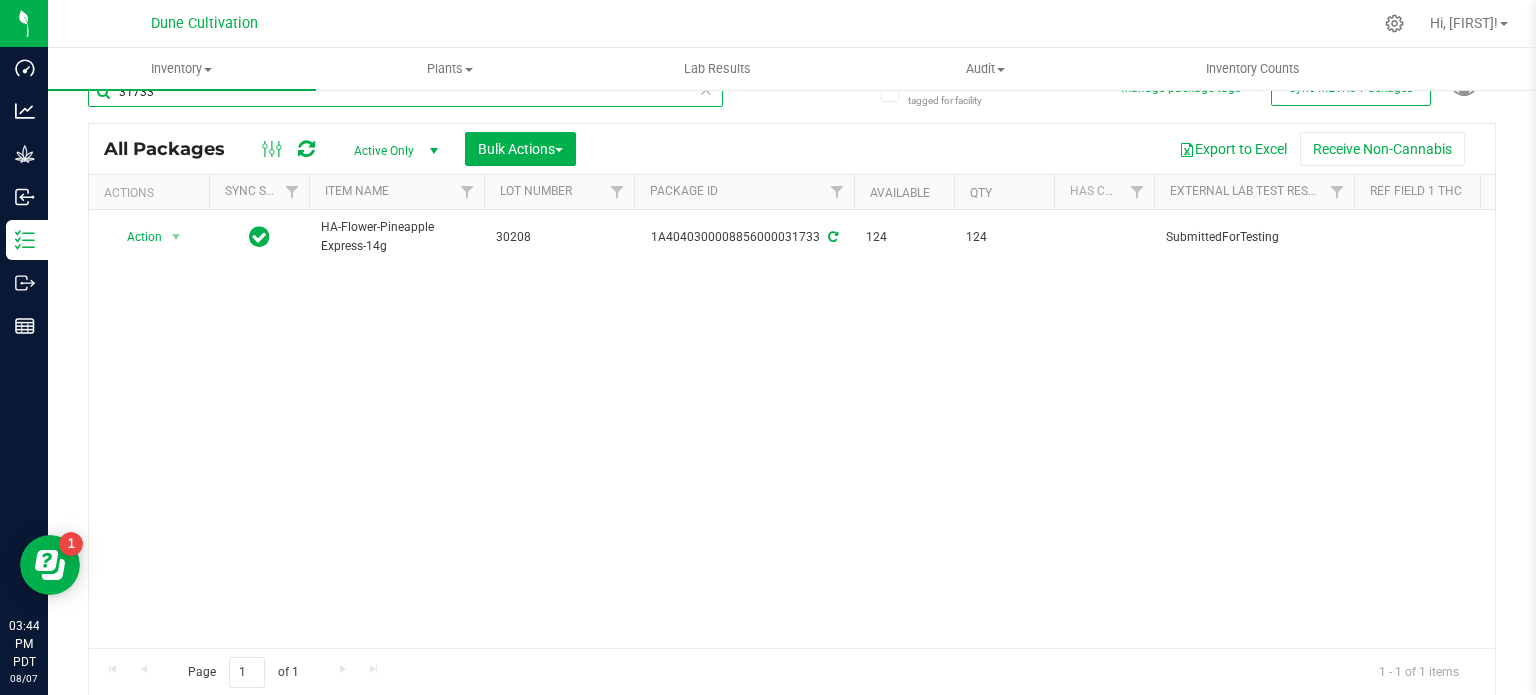click on "31733" at bounding box center (405, 92) 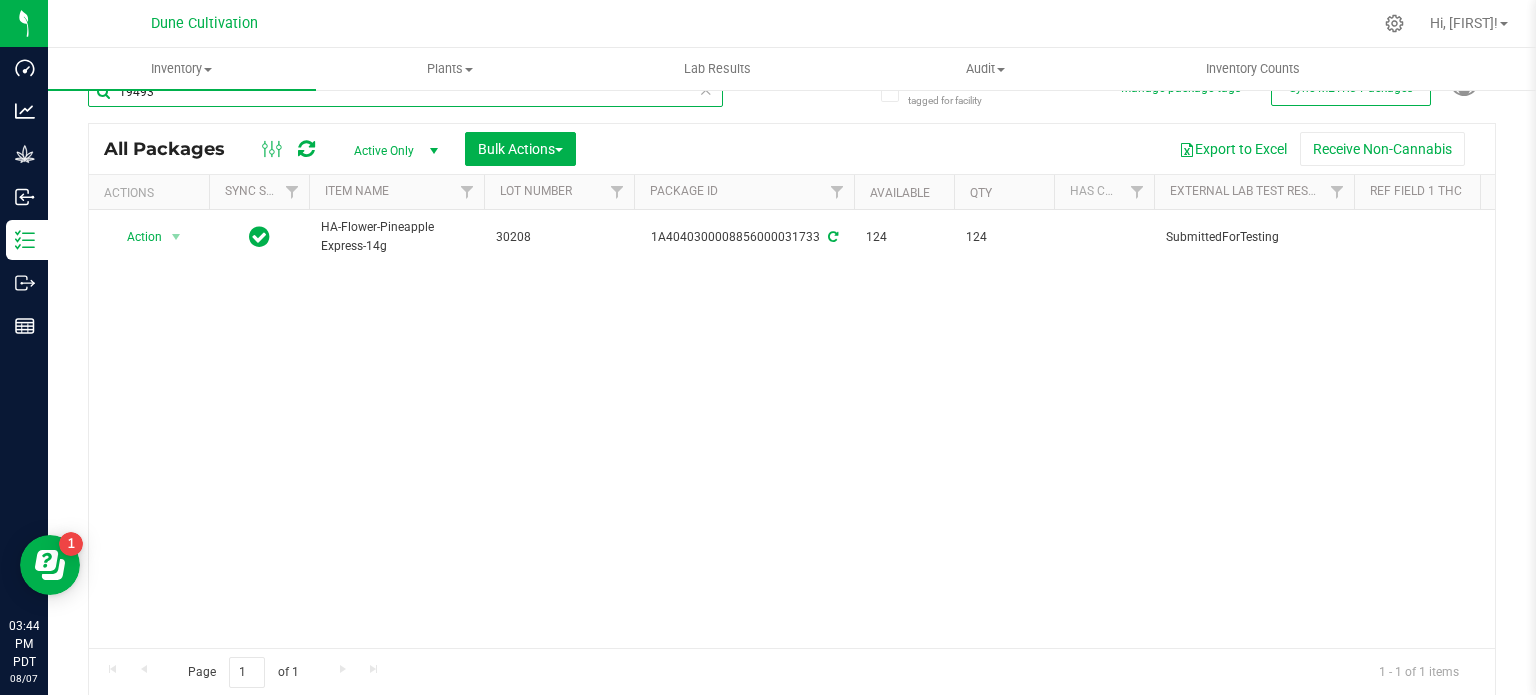 type on "19493" 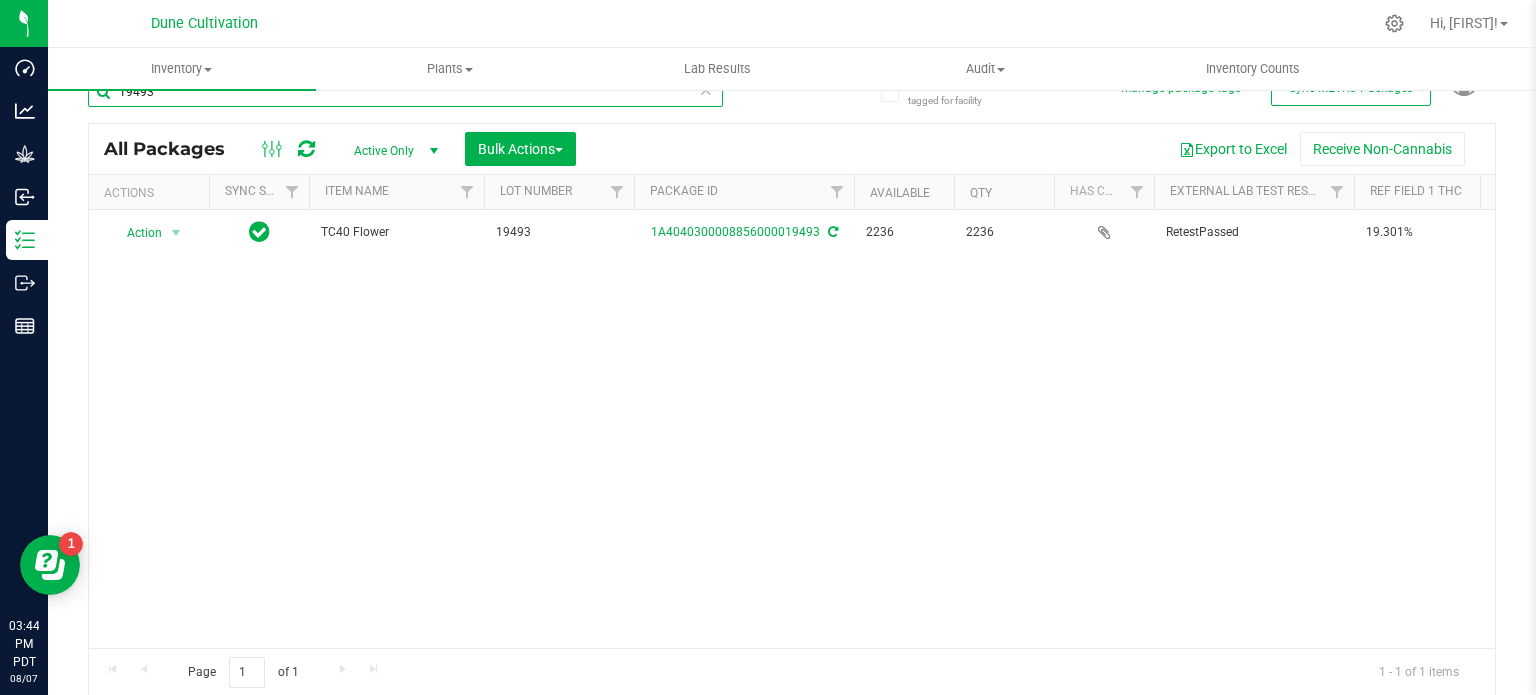 scroll, scrollTop: 0, scrollLeft: 244, axis: horizontal 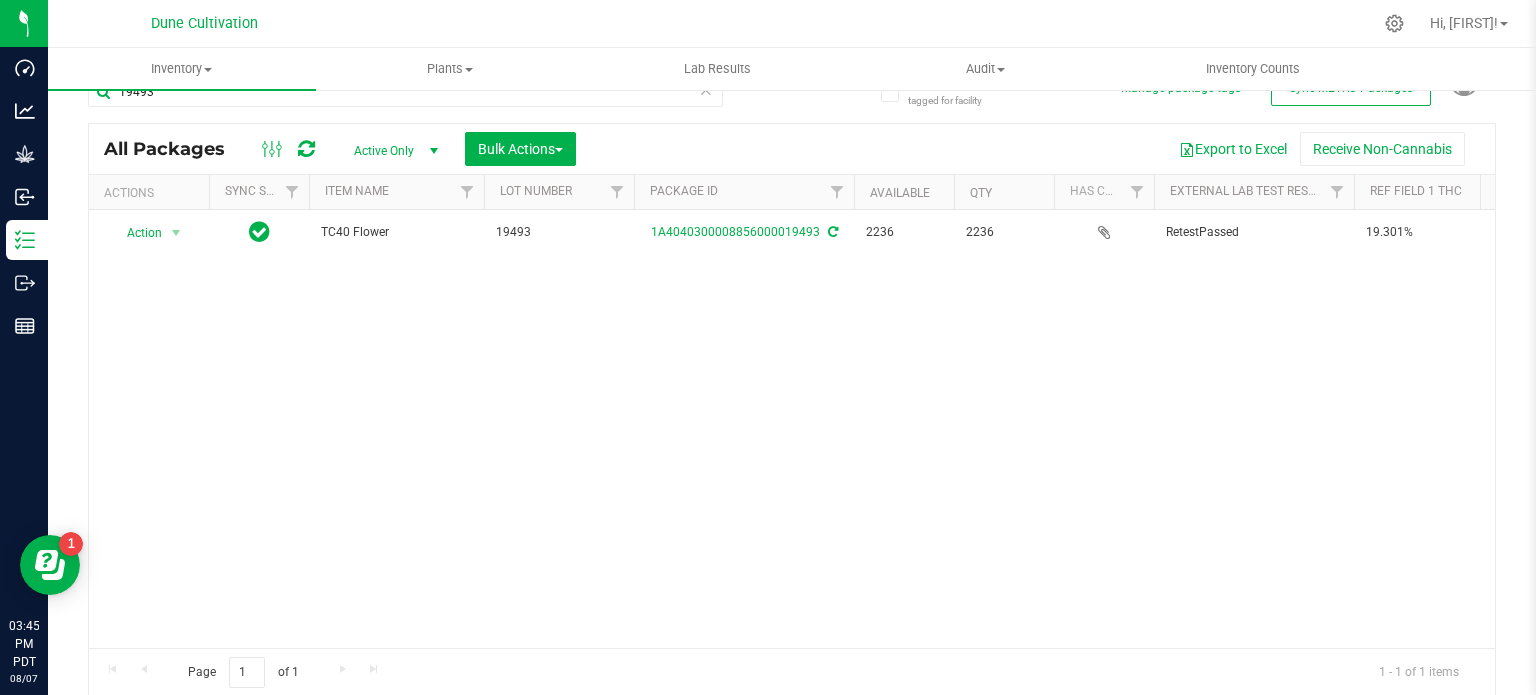 click on "Action Action Adjust qty Create package Edit attributes Global inventory Locate package Lock package Package audit log Print package label Record a lab result Retag package See history Take lab sample
TC40 Flower
19493
1A4040300008856000019493
2236
2236
RetestPassed
19.301%
TC40
Created
TC40
Gram
19.3010 0.0000
Finished Product Vault
Pass" at bounding box center (792, 429) 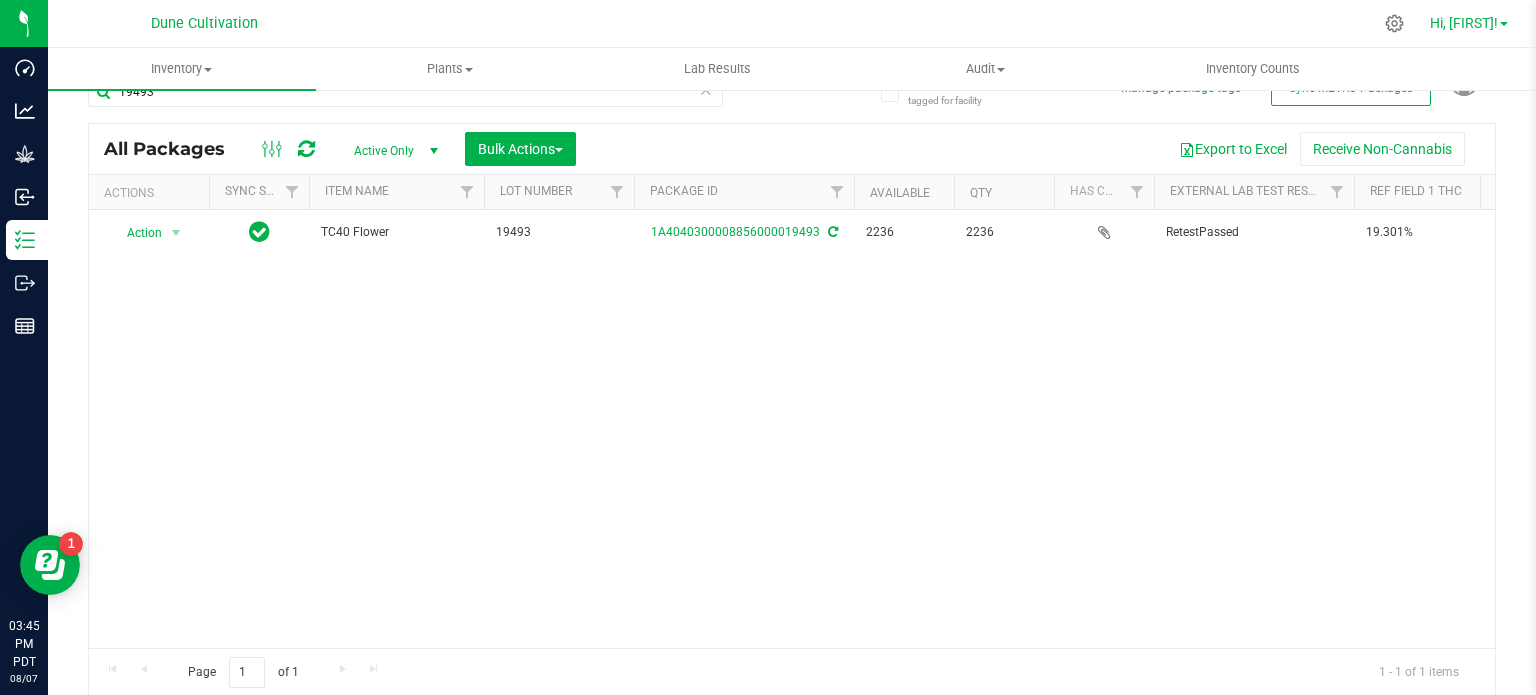 click on "Hi, [FIRST]!" at bounding box center (1469, 23) 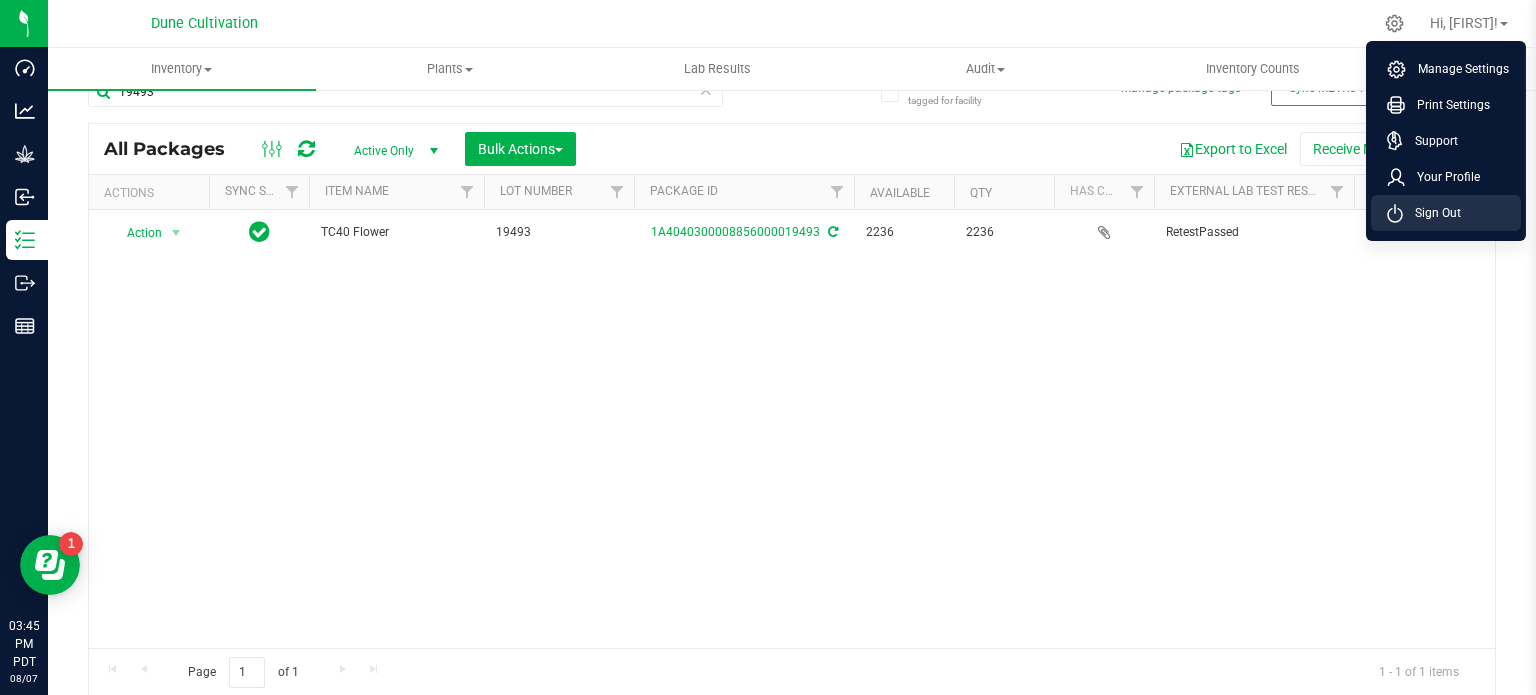 click on "Sign Out" at bounding box center [1432, 213] 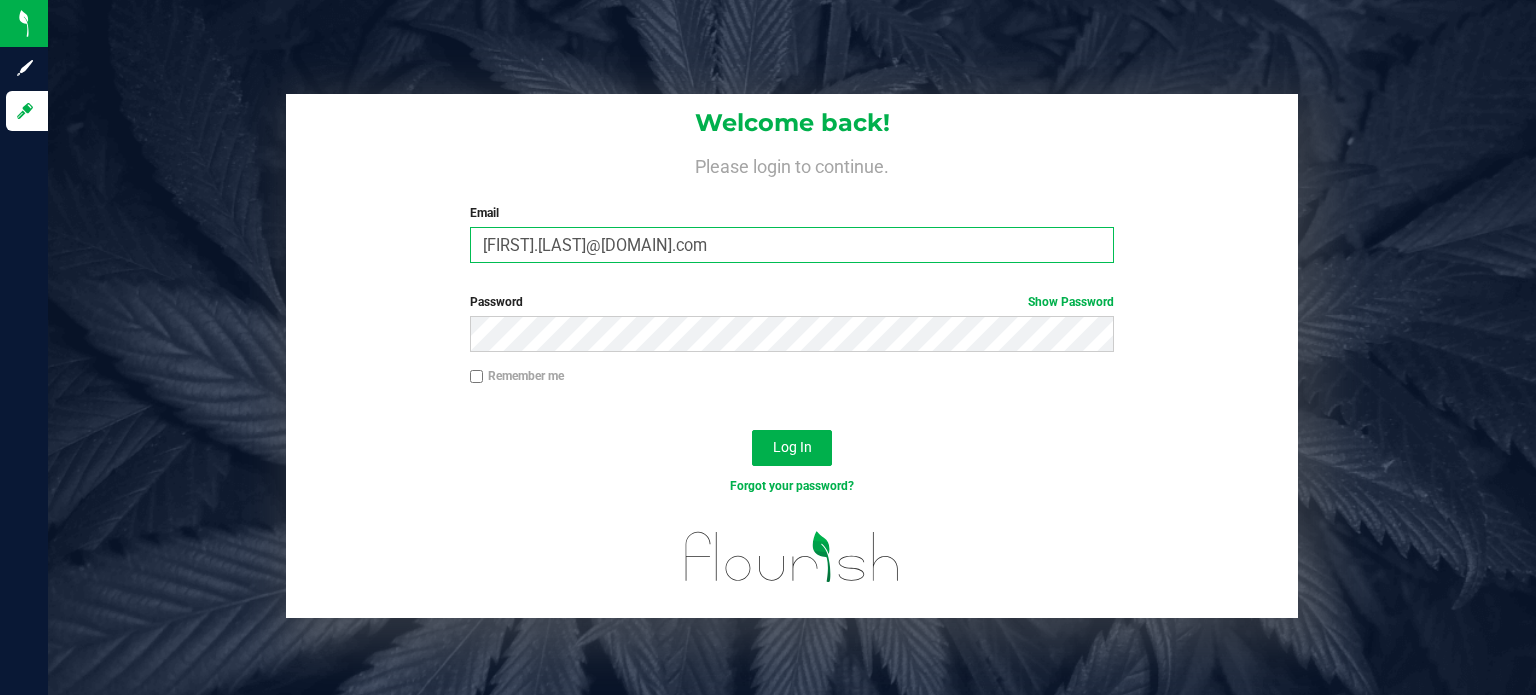 click on "[FIRST].[LAST]@[DOMAIN].com" at bounding box center [792, 245] 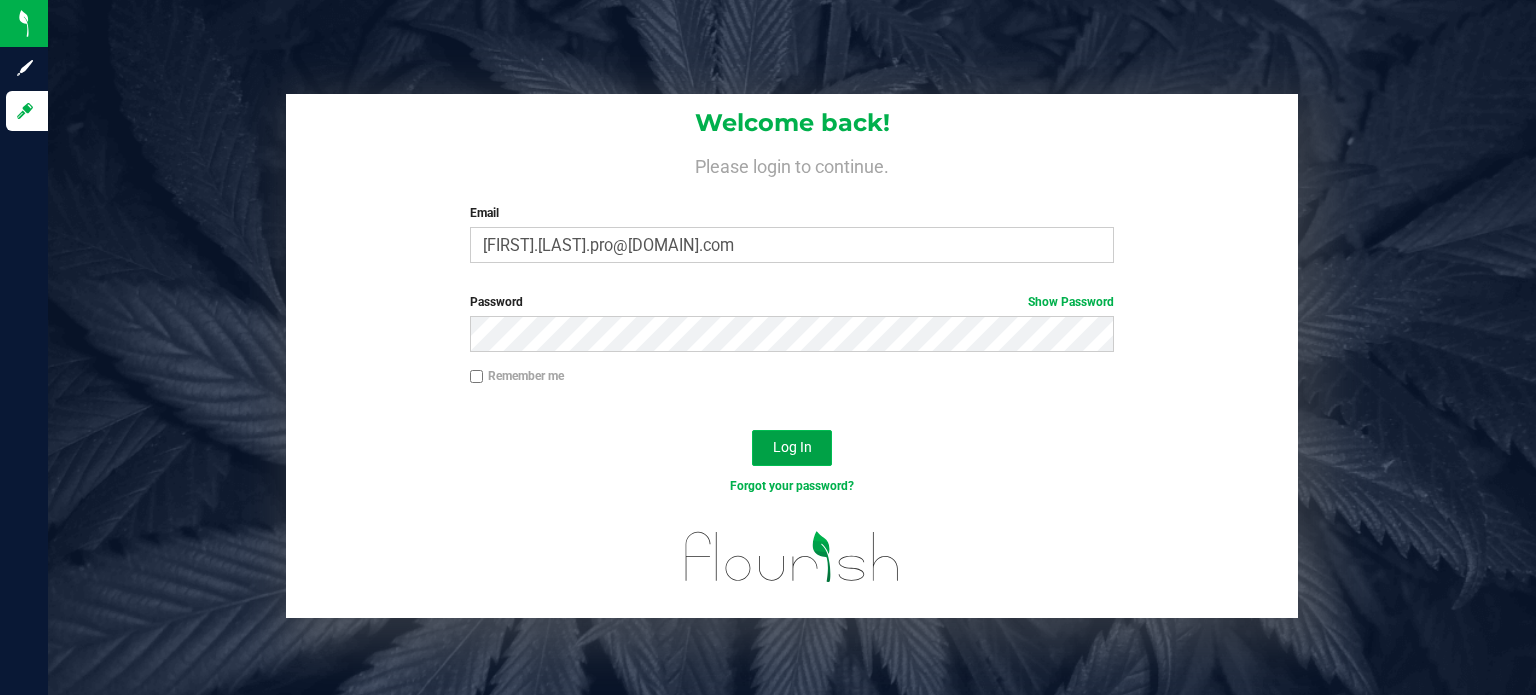 click on "Log In" at bounding box center (792, 448) 